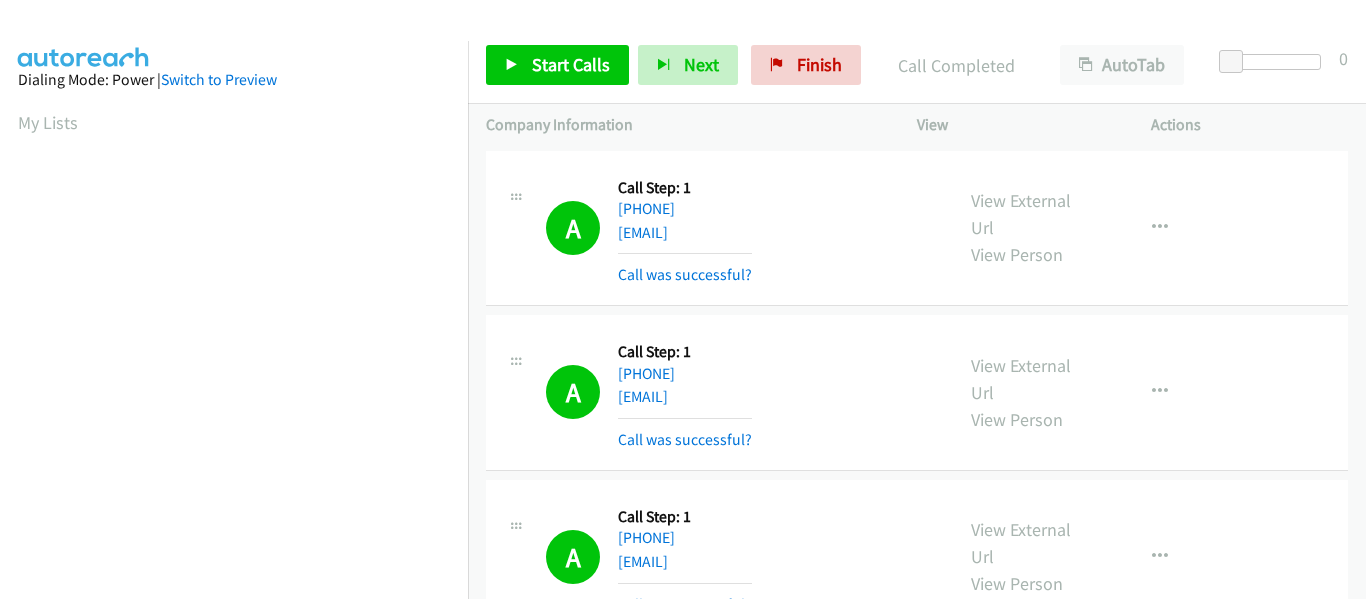 click on "Start Calls" at bounding box center [557, 65] 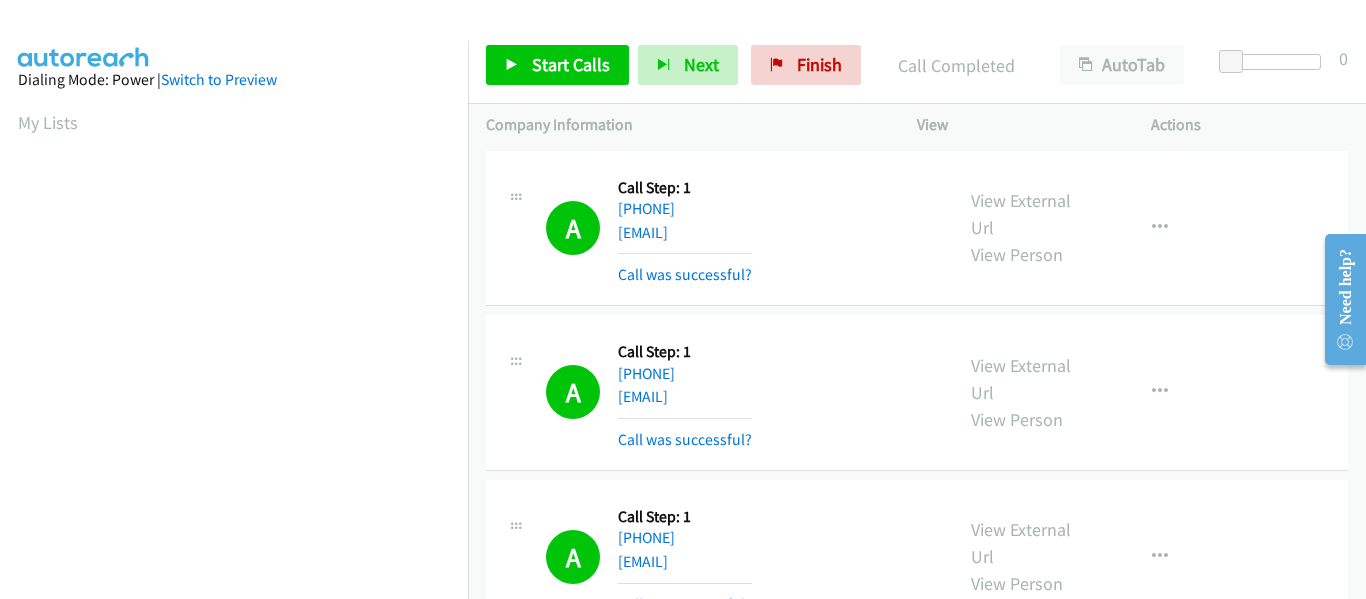 scroll, scrollTop: 0, scrollLeft: 0, axis: both 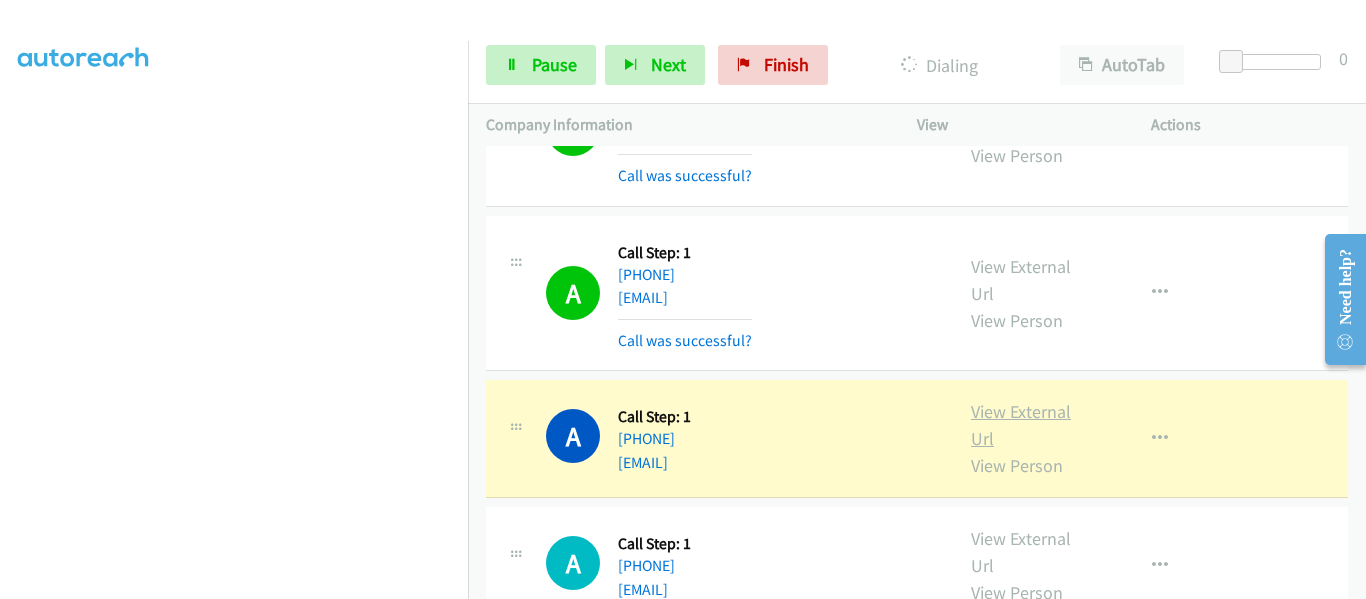 click on "View External Url" at bounding box center (1021, 425) 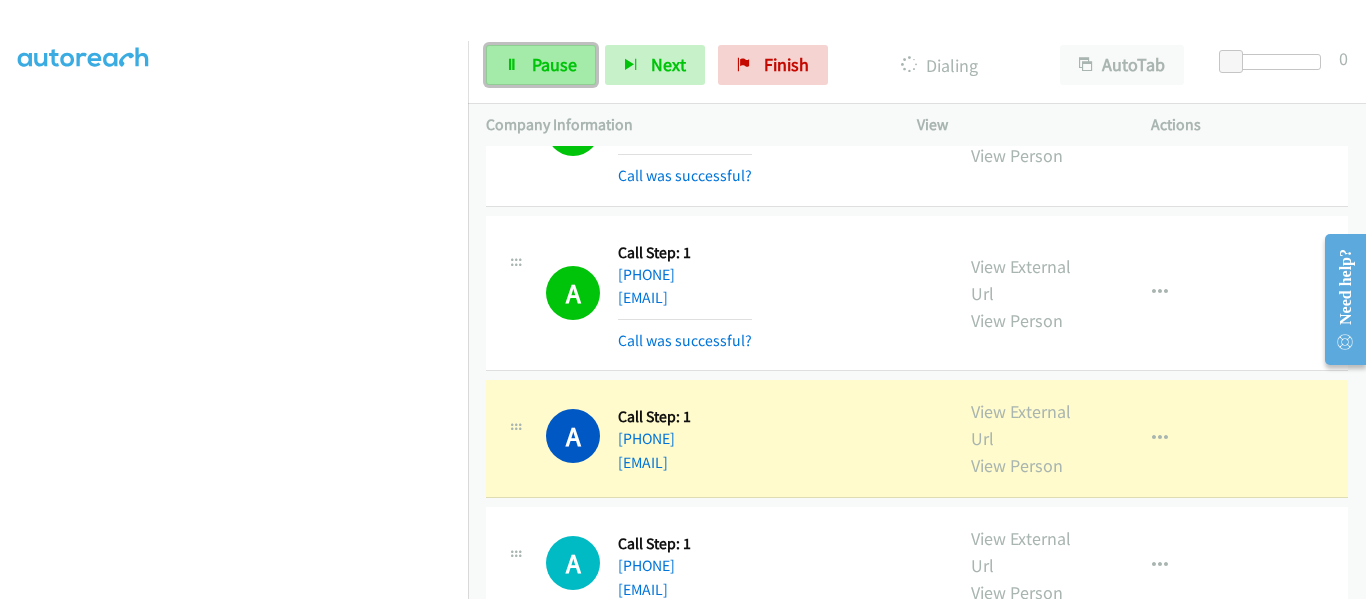 click on "Pause" at bounding box center (554, 64) 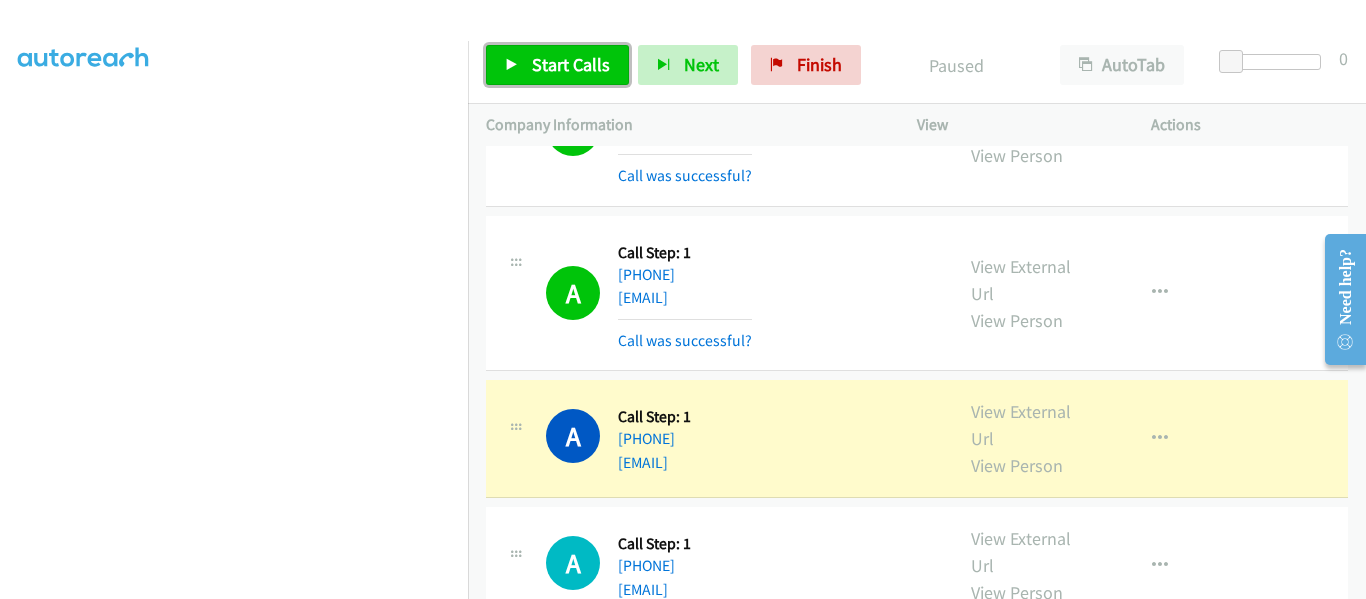 click at bounding box center [512, 66] 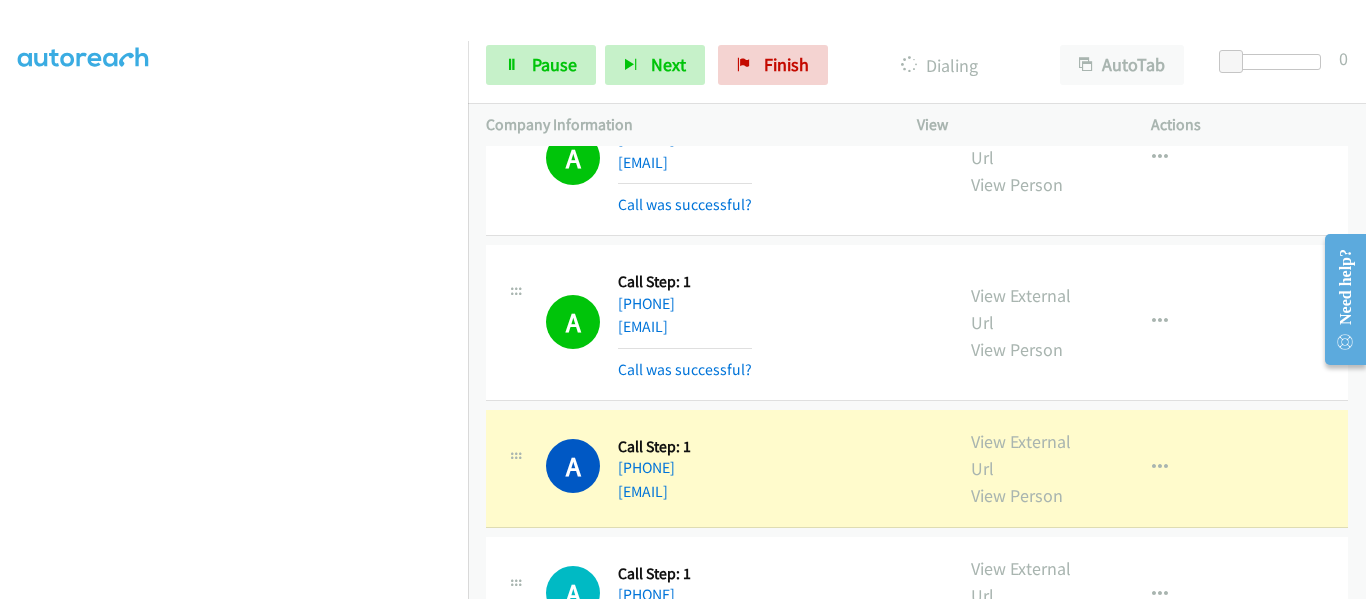 scroll, scrollTop: 1422, scrollLeft: 0, axis: vertical 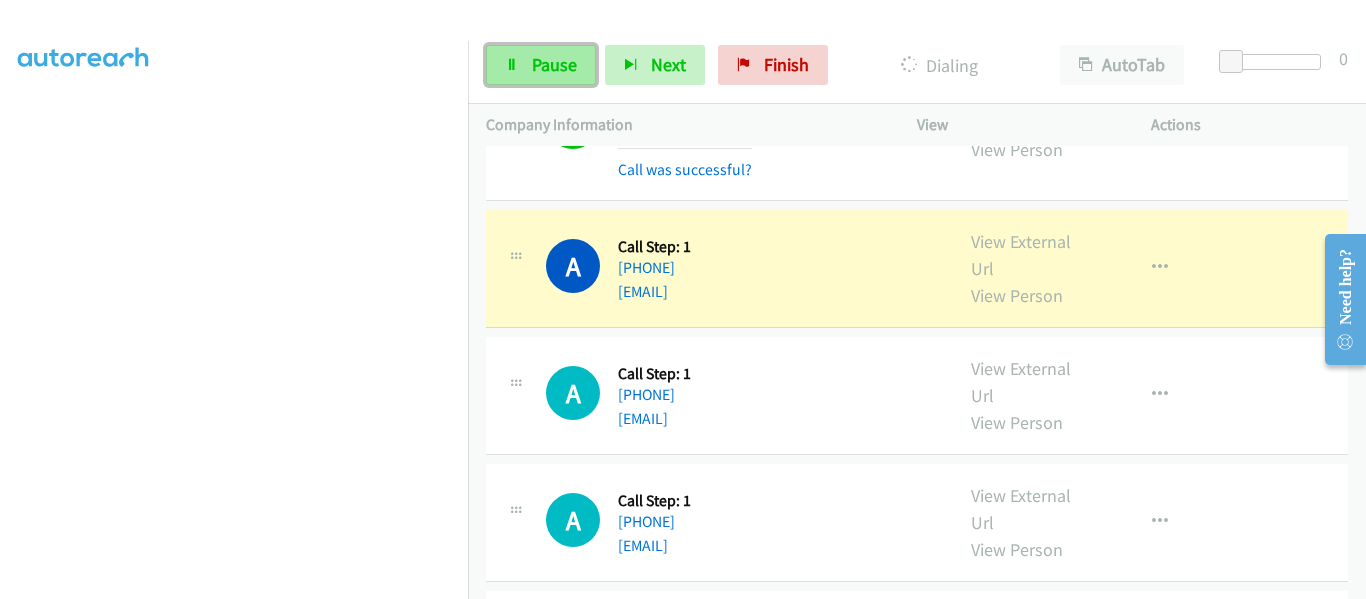 click on "Pause" at bounding box center (554, 64) 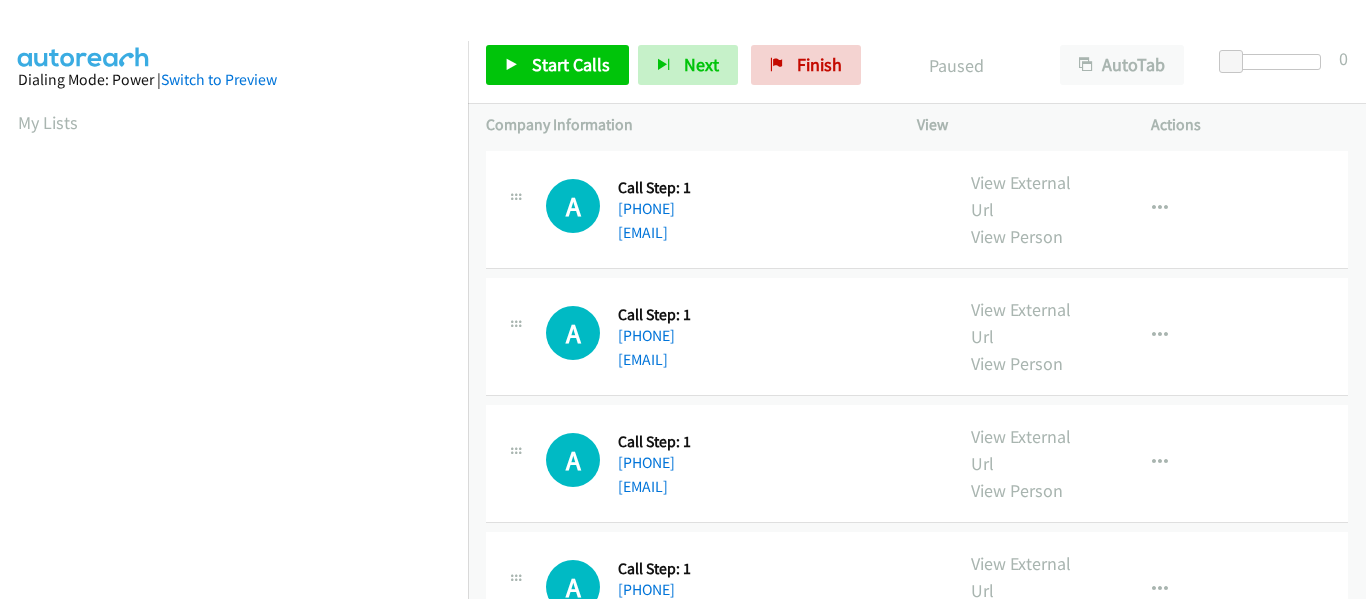 scroll, scrollTop: 0, scrollLeft: 0, axis: both 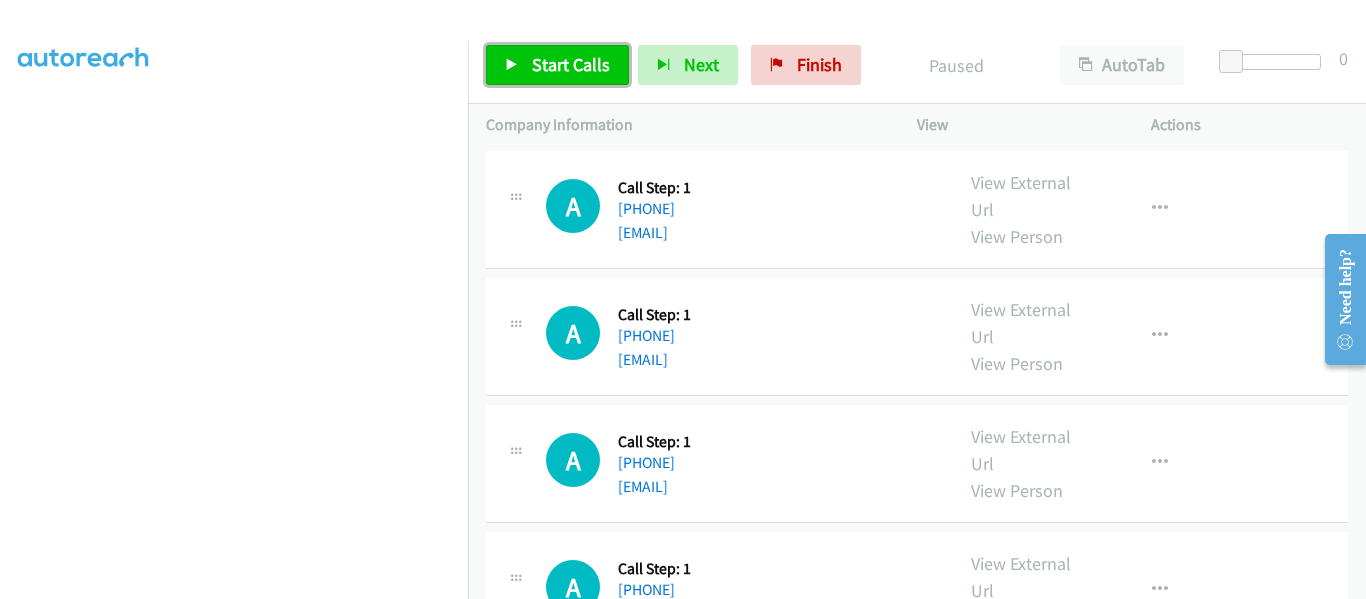 click on "Start Calls" at bounding box center (557, 65) 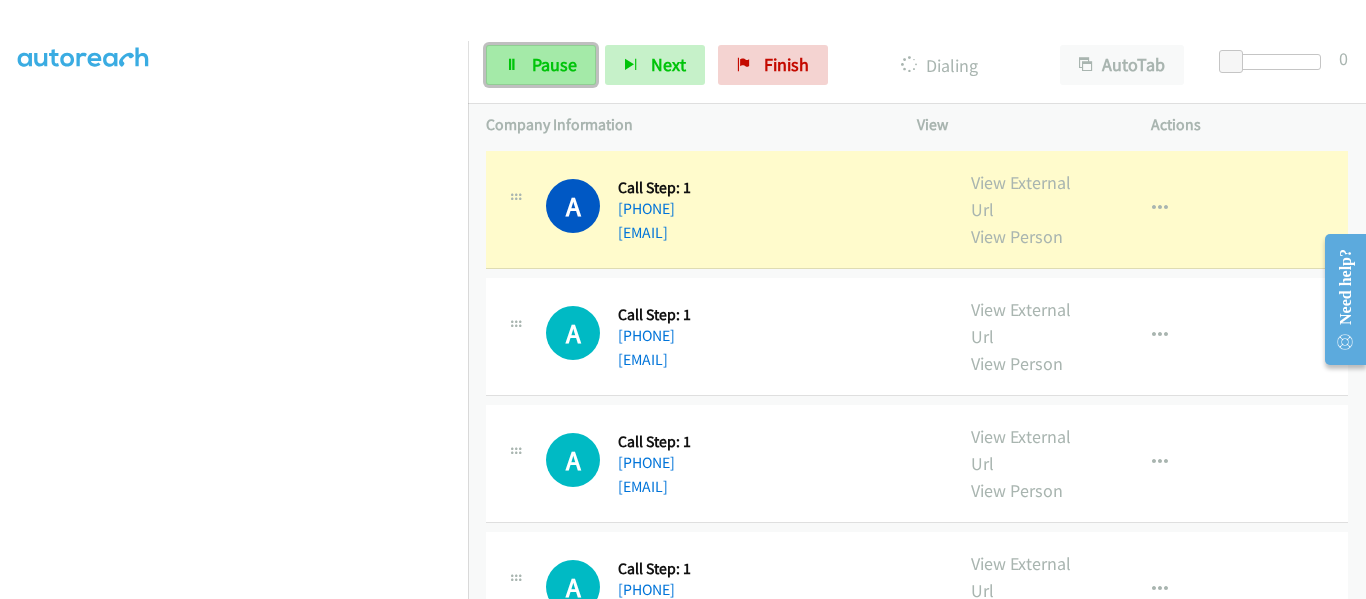 click on "Pause" at bounding box center [554, 64] 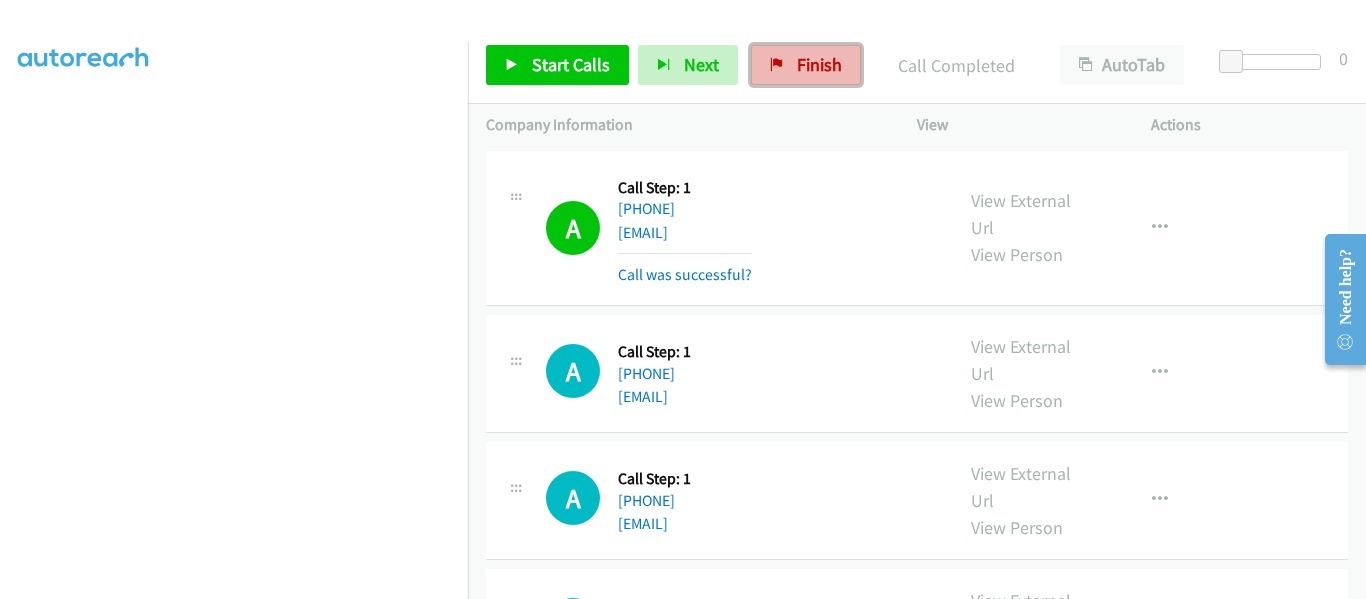 click on "Finish" at bounding box center [819, 64] 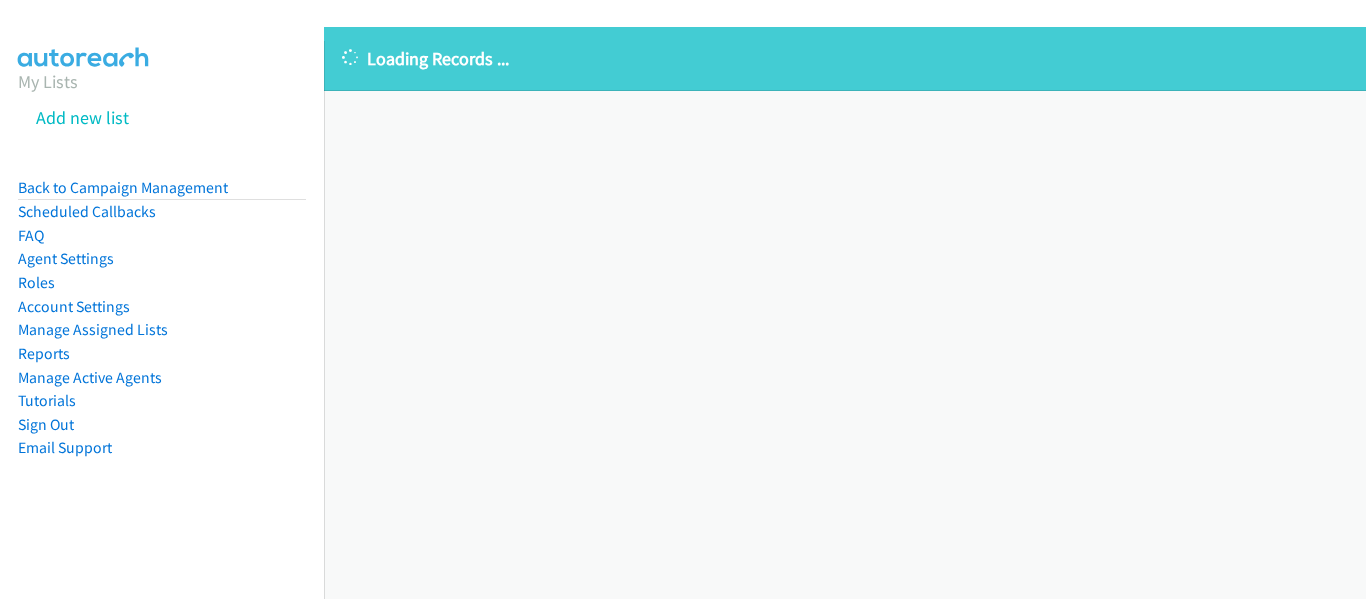 scroll, scrollTop: 0, scrollLeft: 0, axis: both 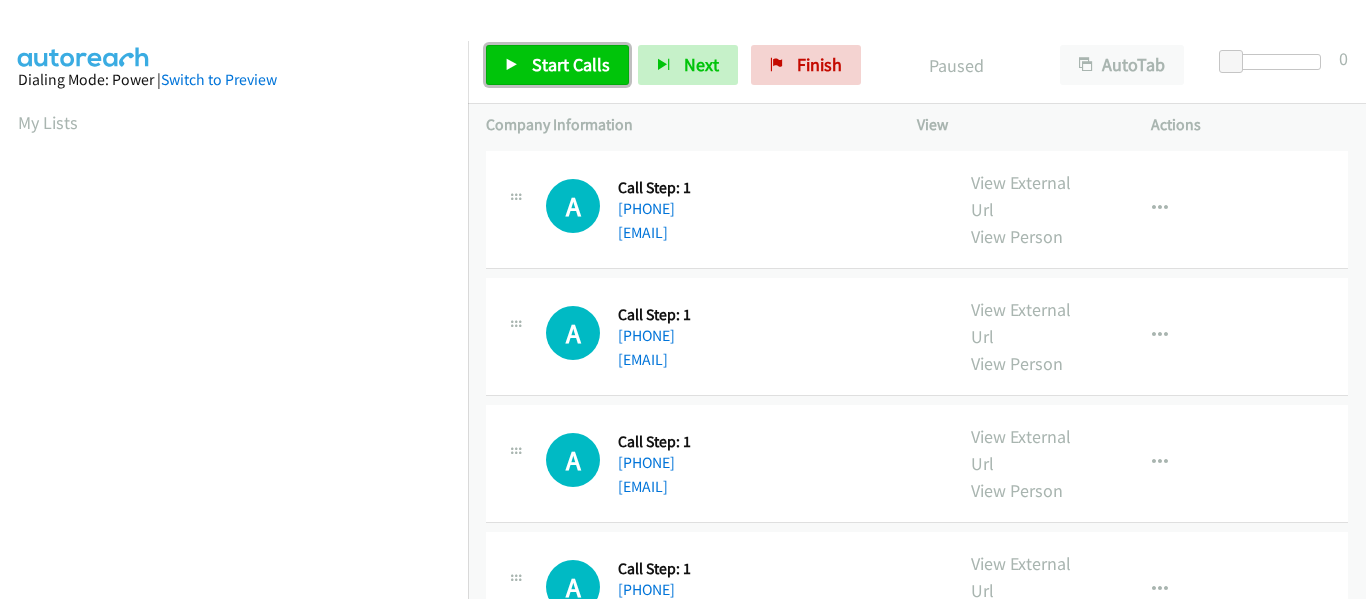 click on "Start Calls" at bounding box center [557, 65] 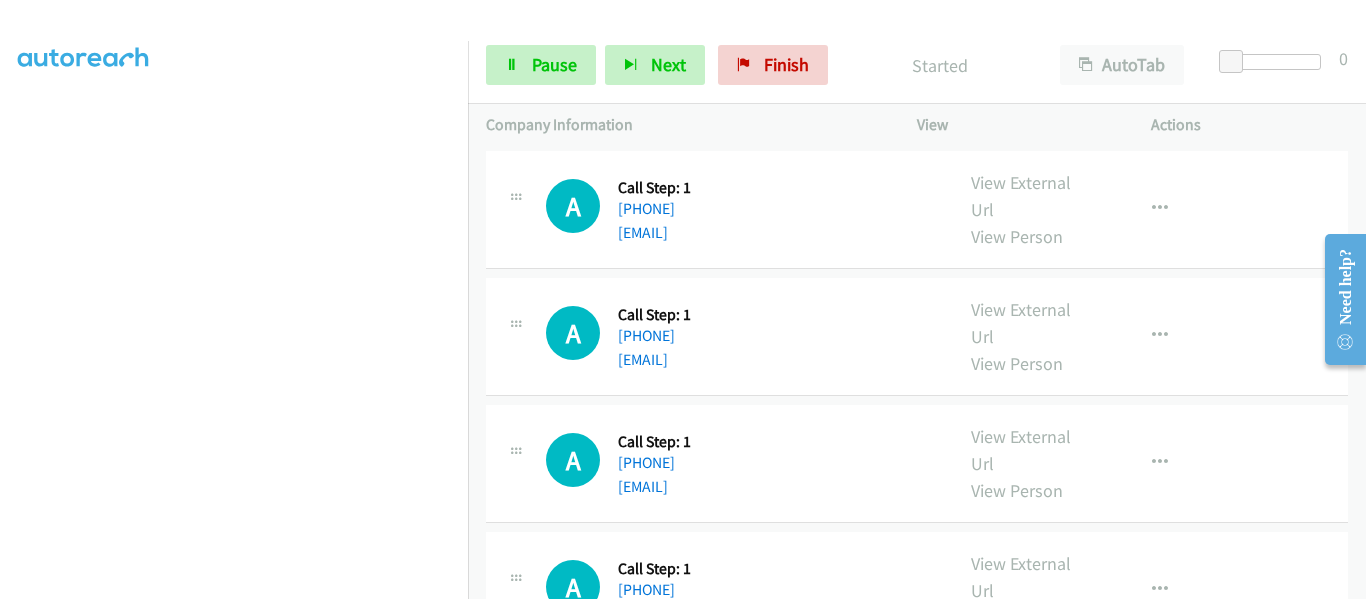 scroll, scrollTop: 522, scrollLeft: 0, axis: vertical 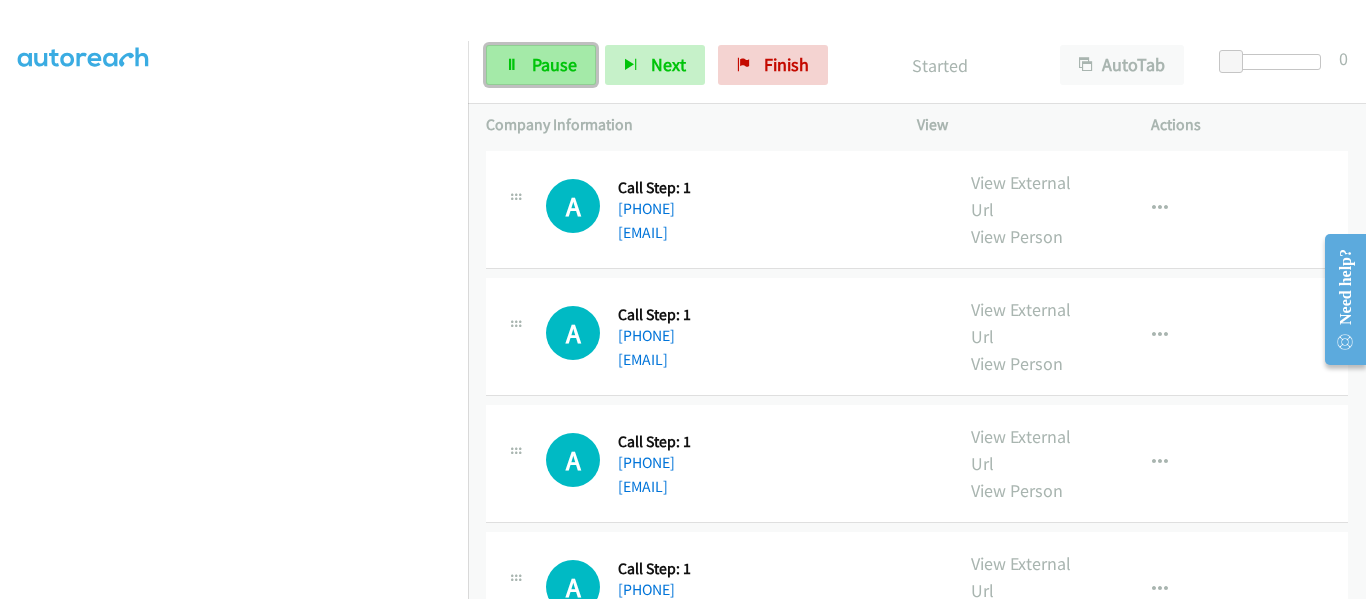 click at bounding box center [512, 66] 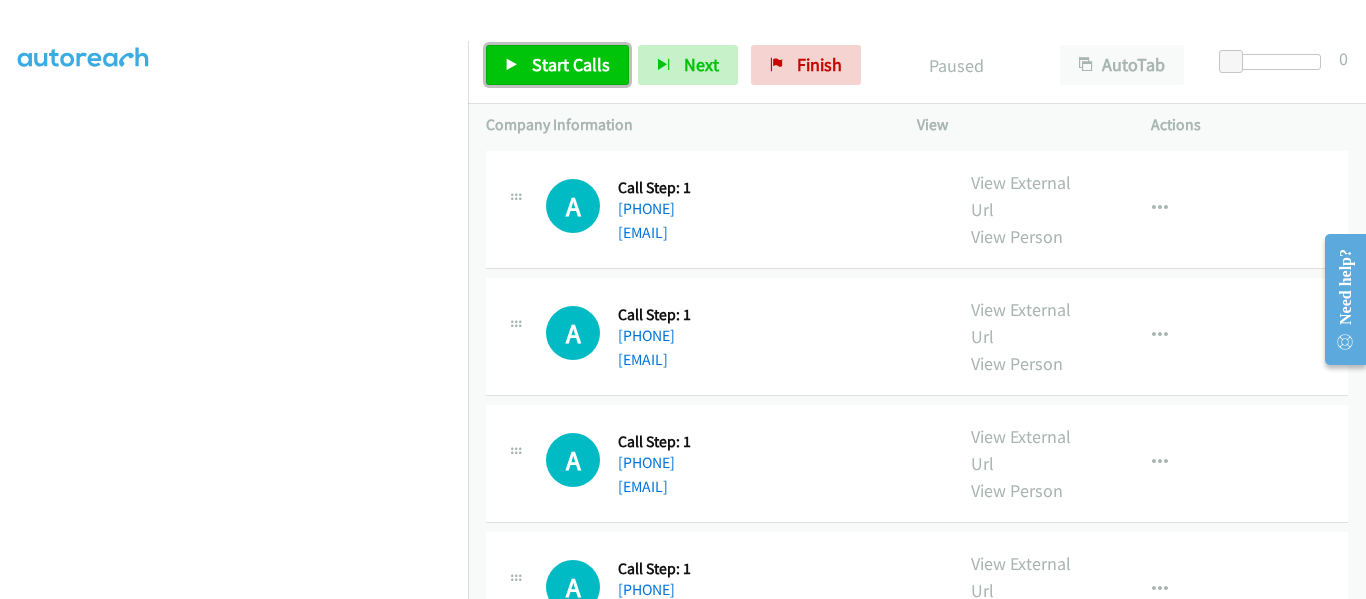 click at bounding box center (512, 66) 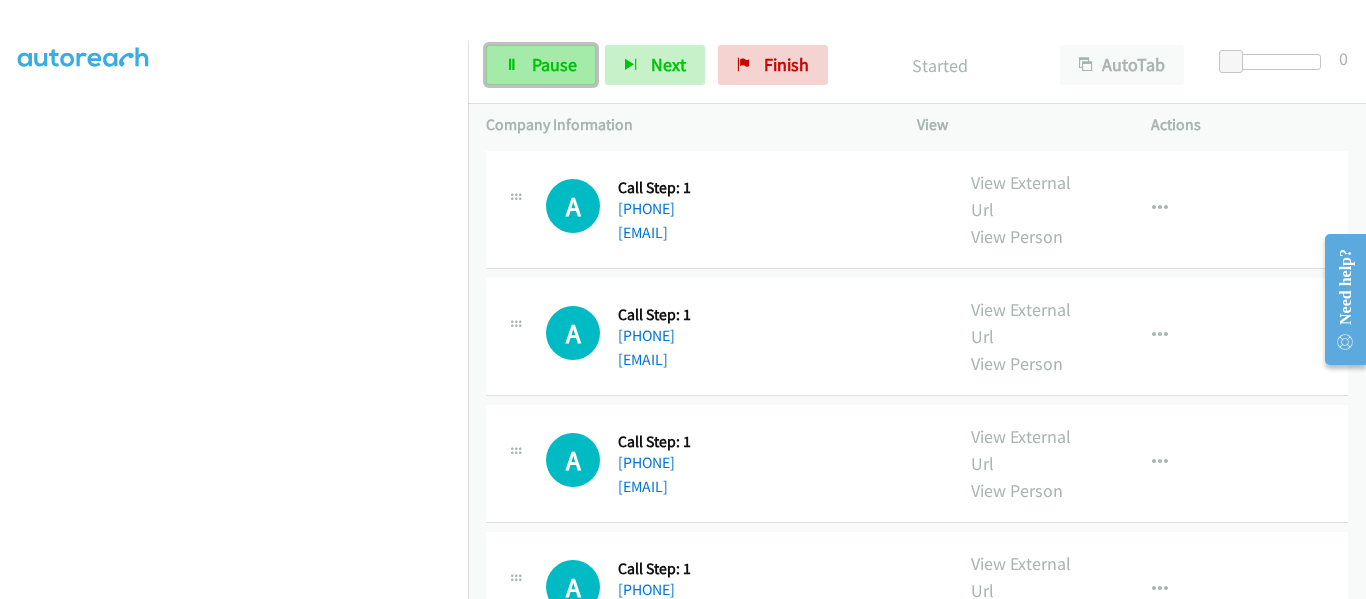click at bounding box center [512, 66] 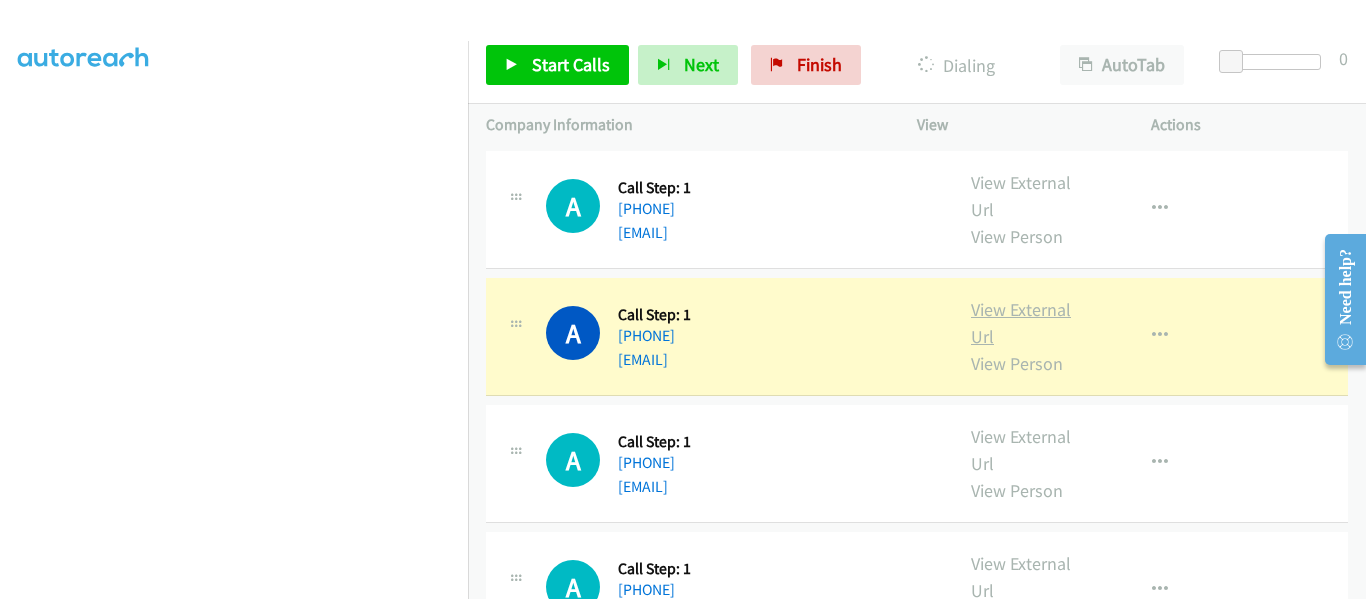 click on "View External Url" at bounding box center [1021, 323] 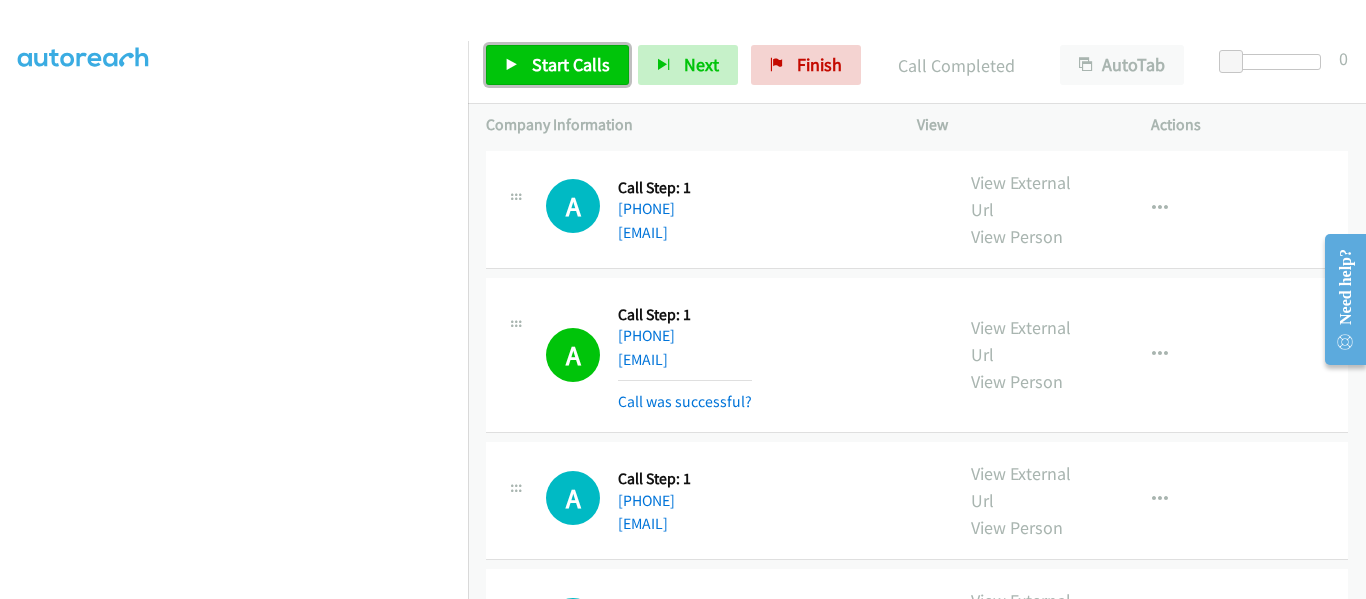 click at bounding box center [512, 66] 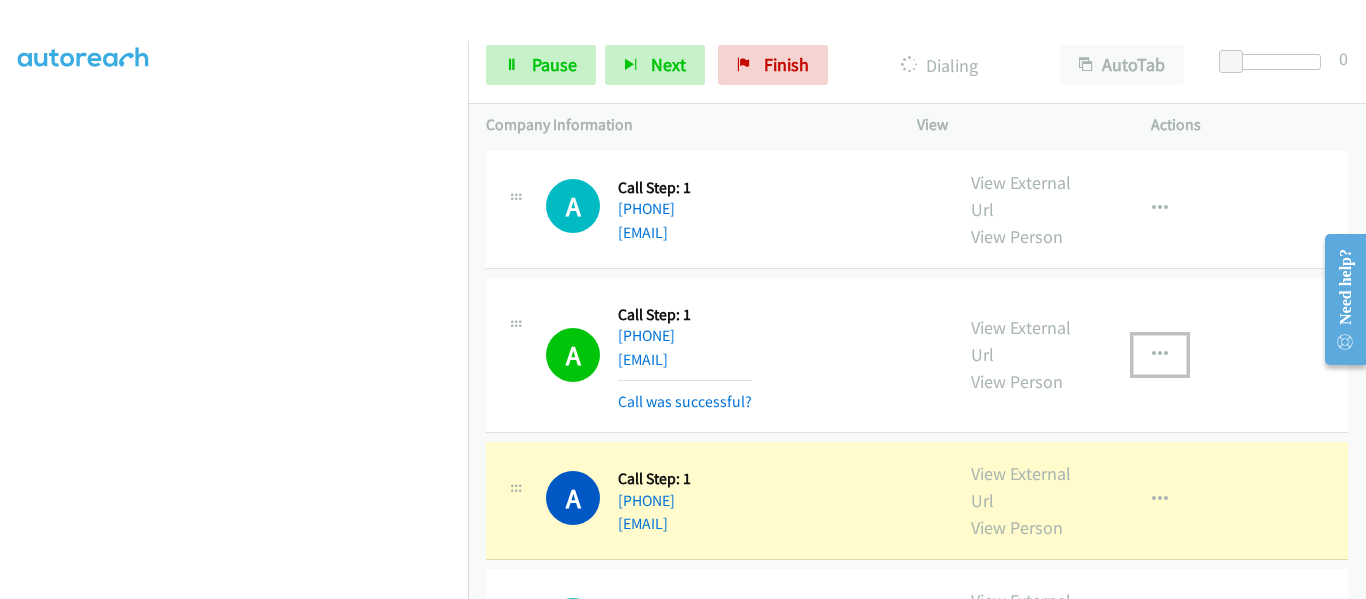 click at bounding box center [1160, 355] 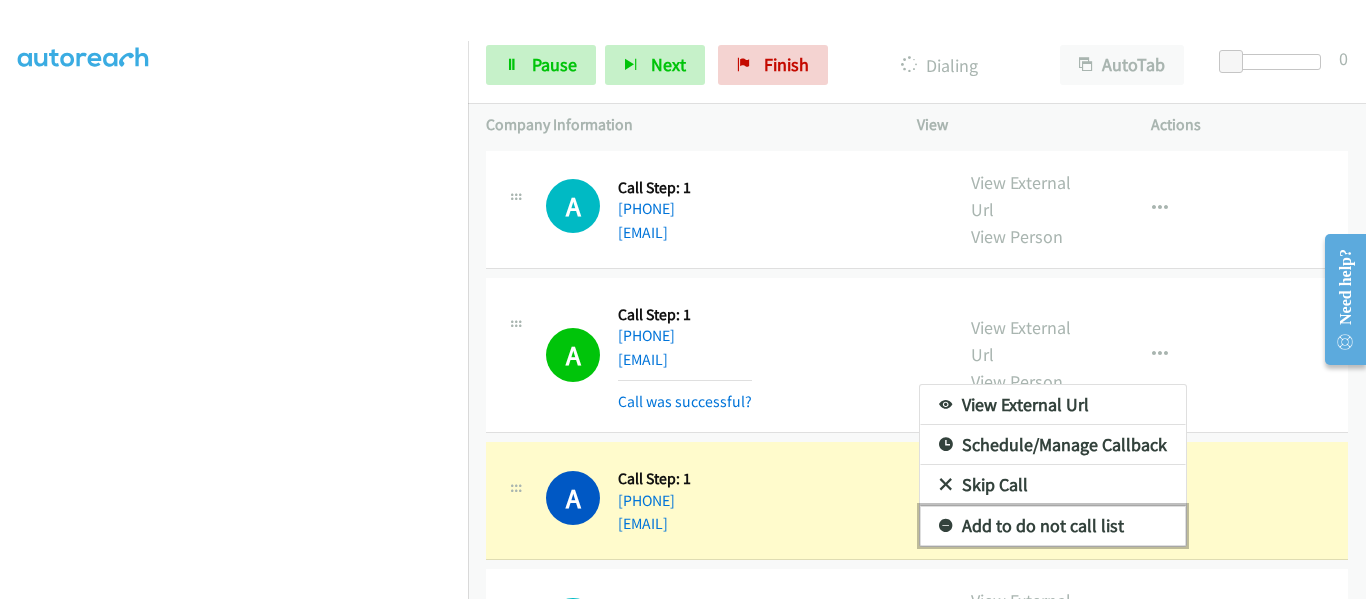 click on "Add to do not call list" at bounding box center [1053, 526] 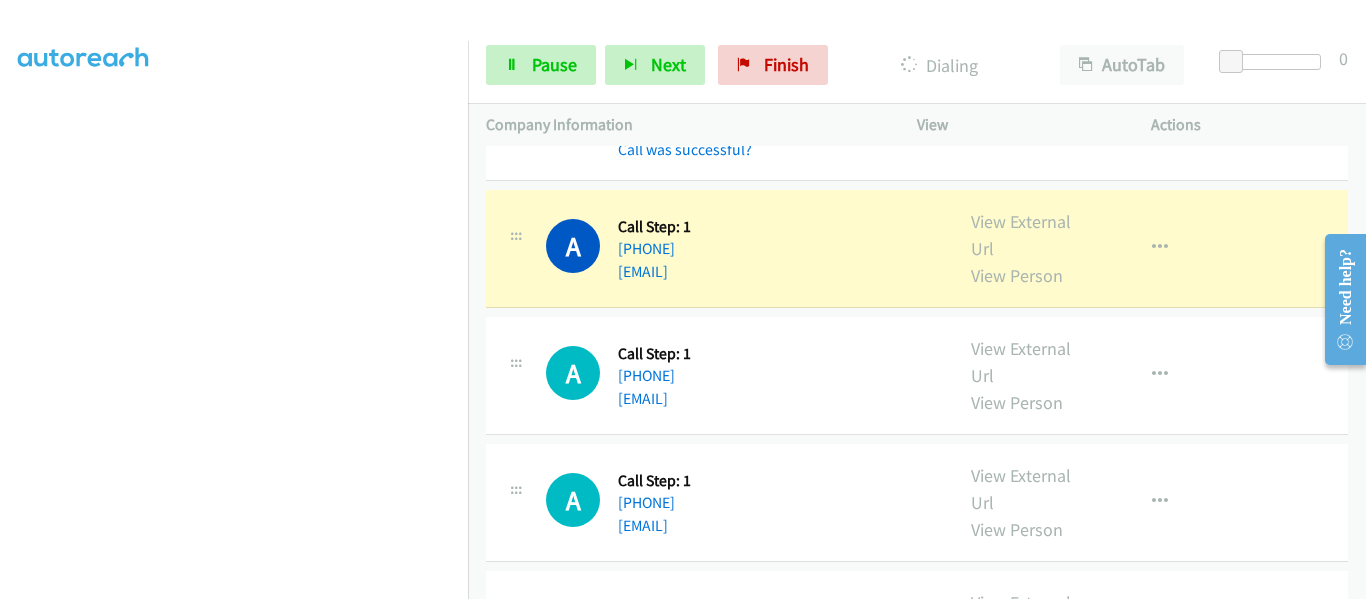 scroll, scrollTop: 300, scrollLeft: 0, axis: vertical 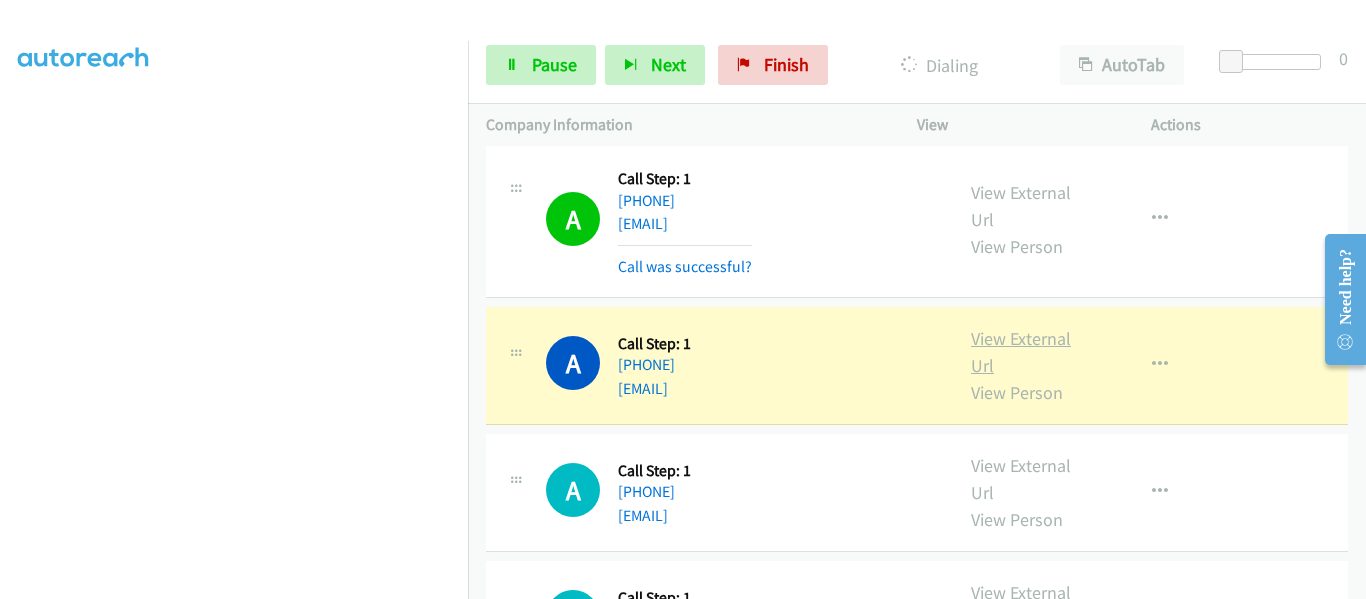 click on "View External Url" at bounding box center (1021, 352) 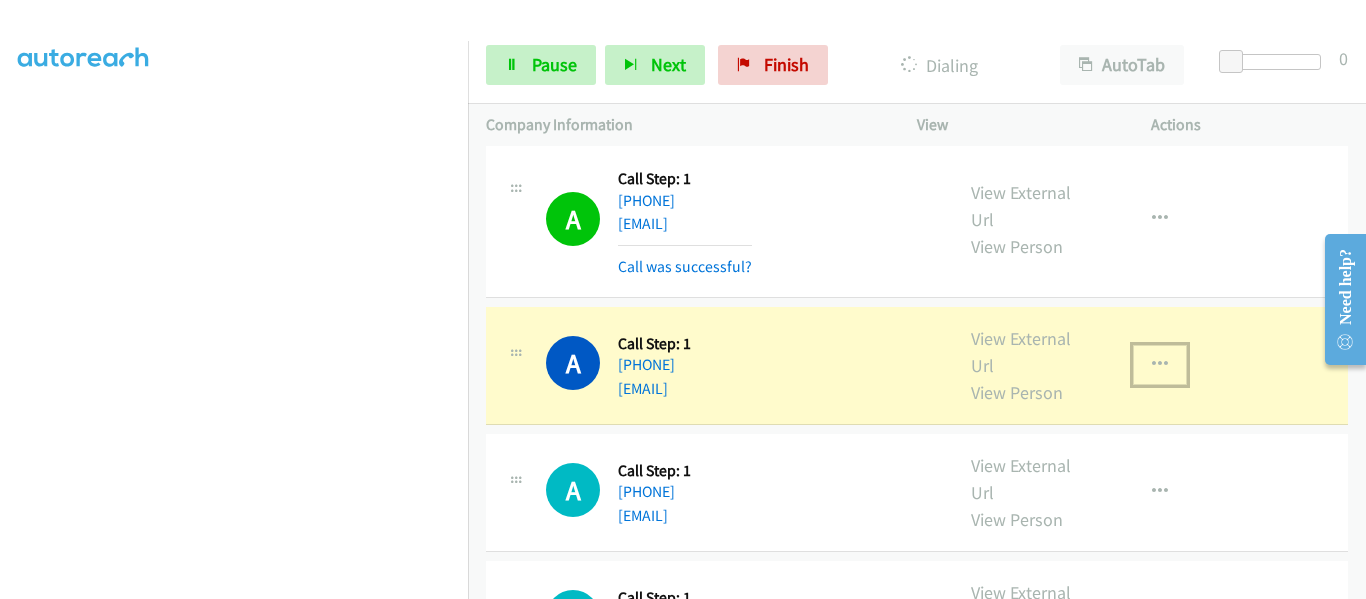 click at bounding box center [1160, 365] 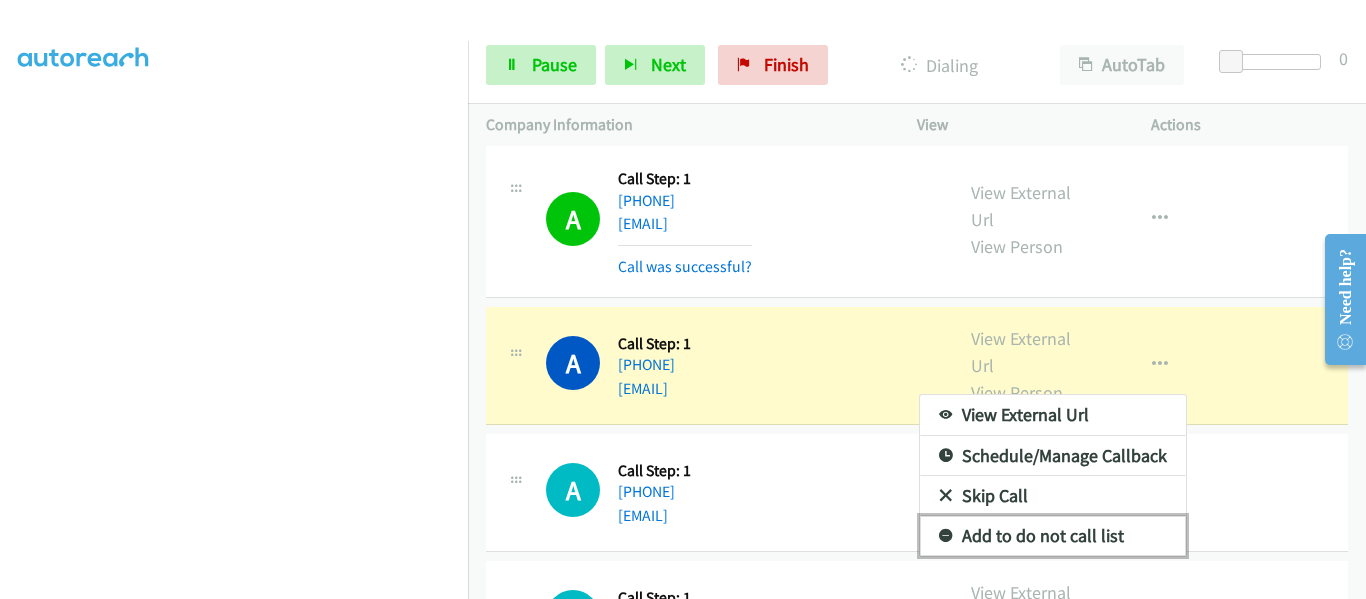 click on "Add to do not call list" at bounding box center [1053, 536] 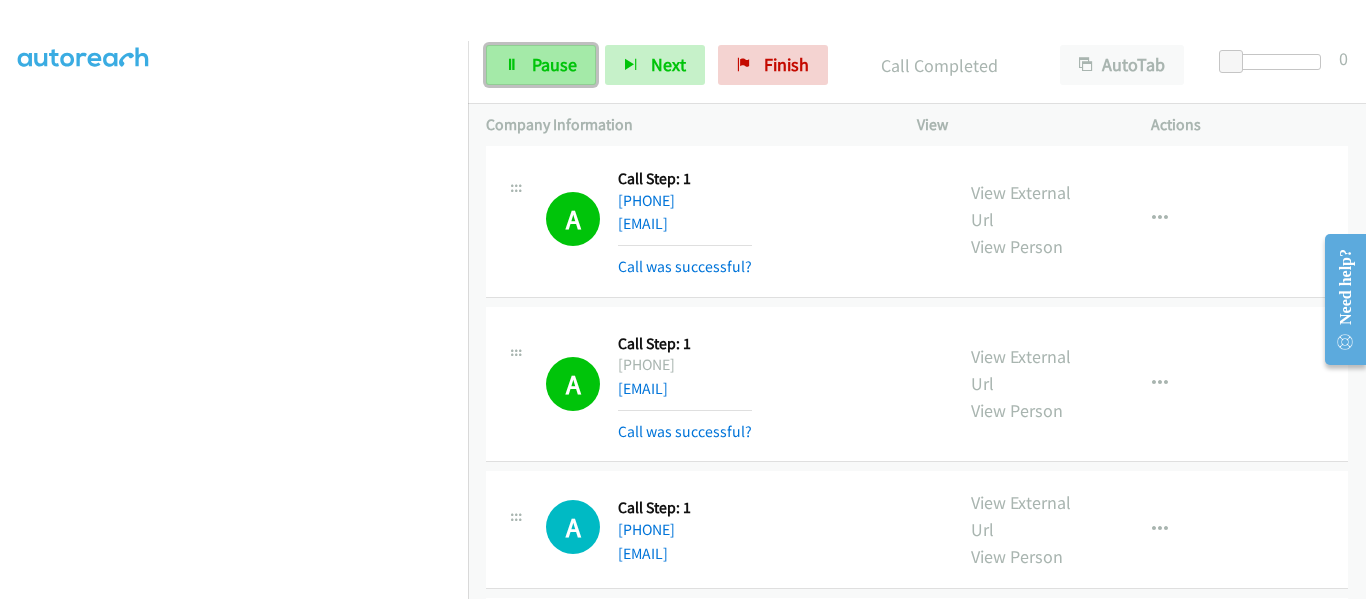click on "Pause" at bounding box center [541, 65] 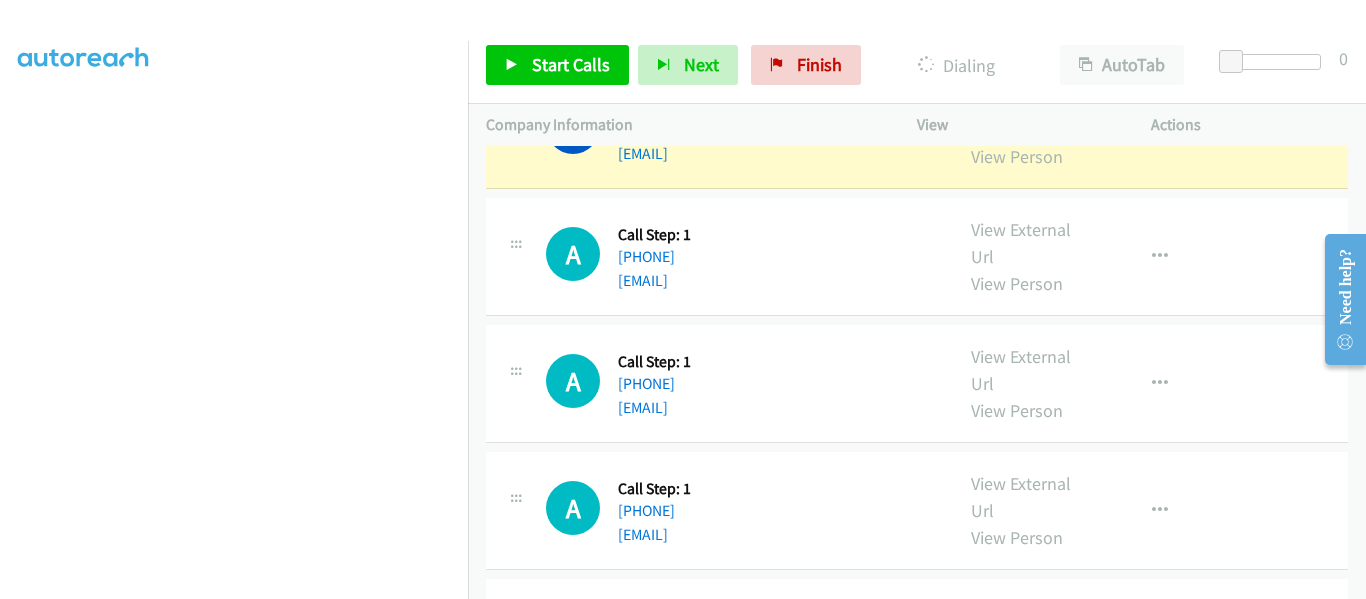 scroll, scrollTop: 600, scrollLeft: 0, axis: vertical 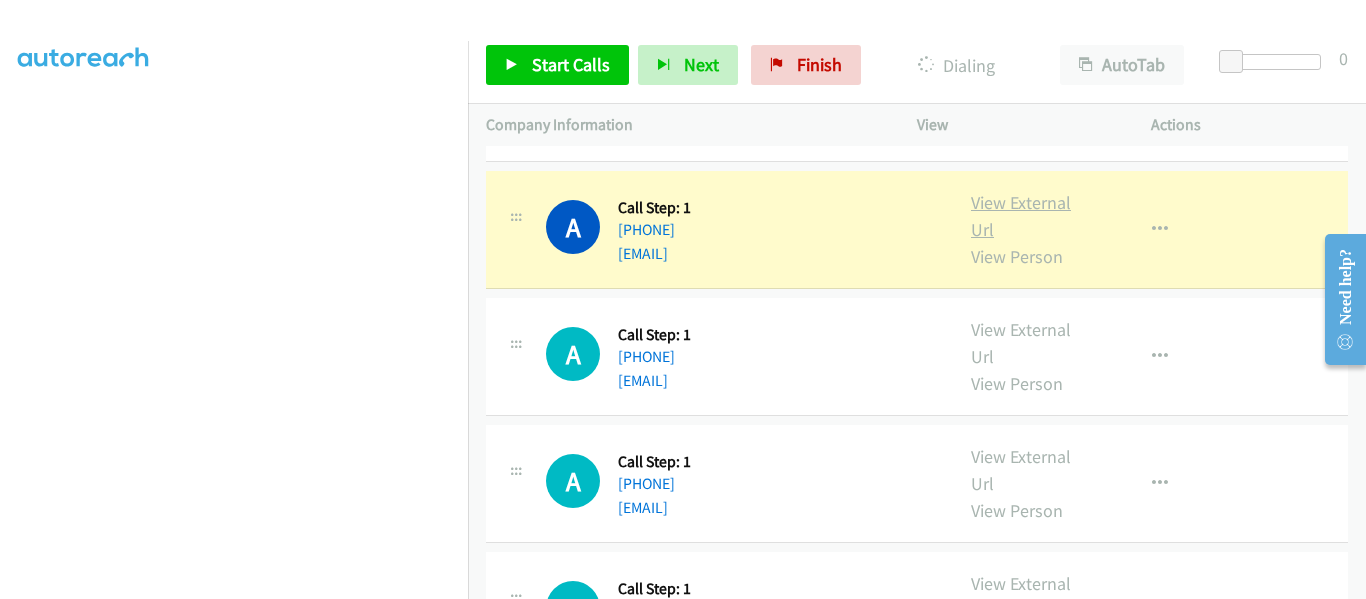 click on "View External Url" at bounding box center [1021, 216] 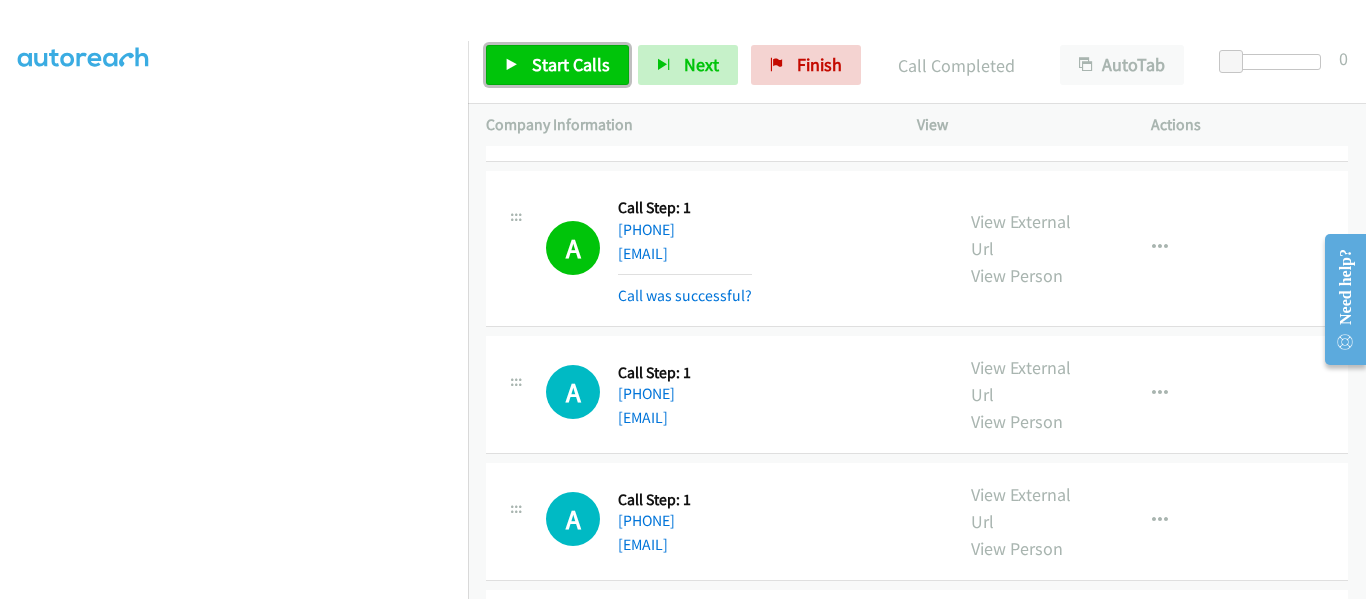 click on "Start Calls" at bounding box center (571, 64) 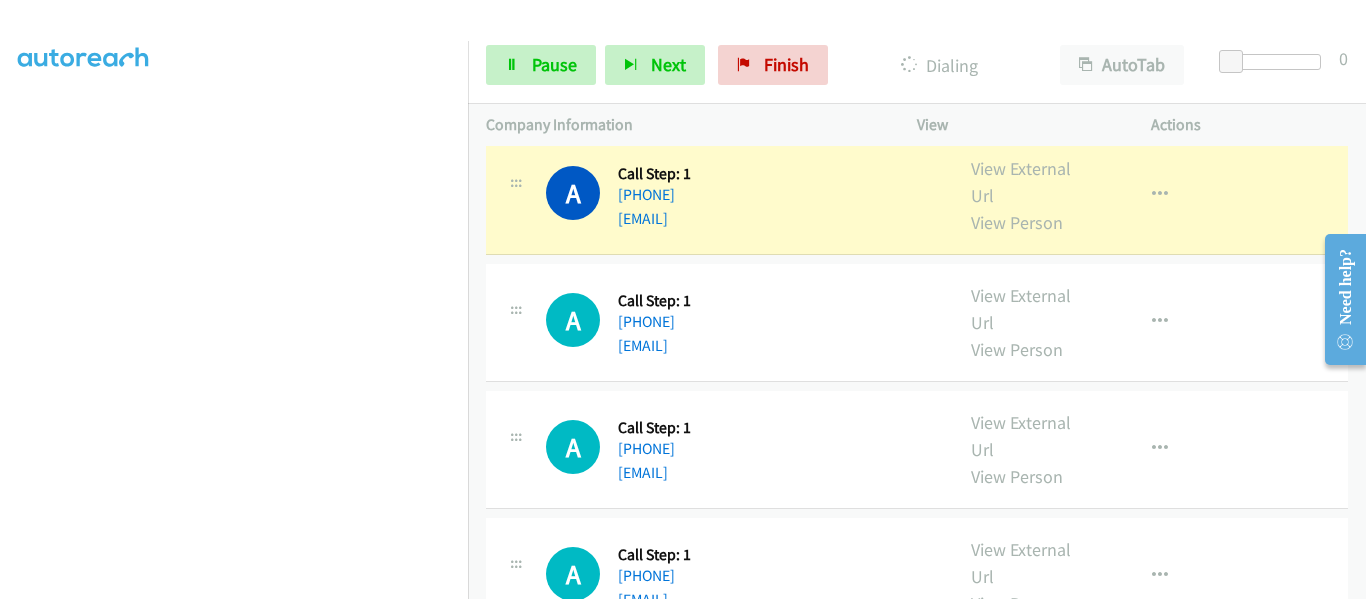 scroll, scrollTop: 800, scrollLeft: 0, axis: vertical 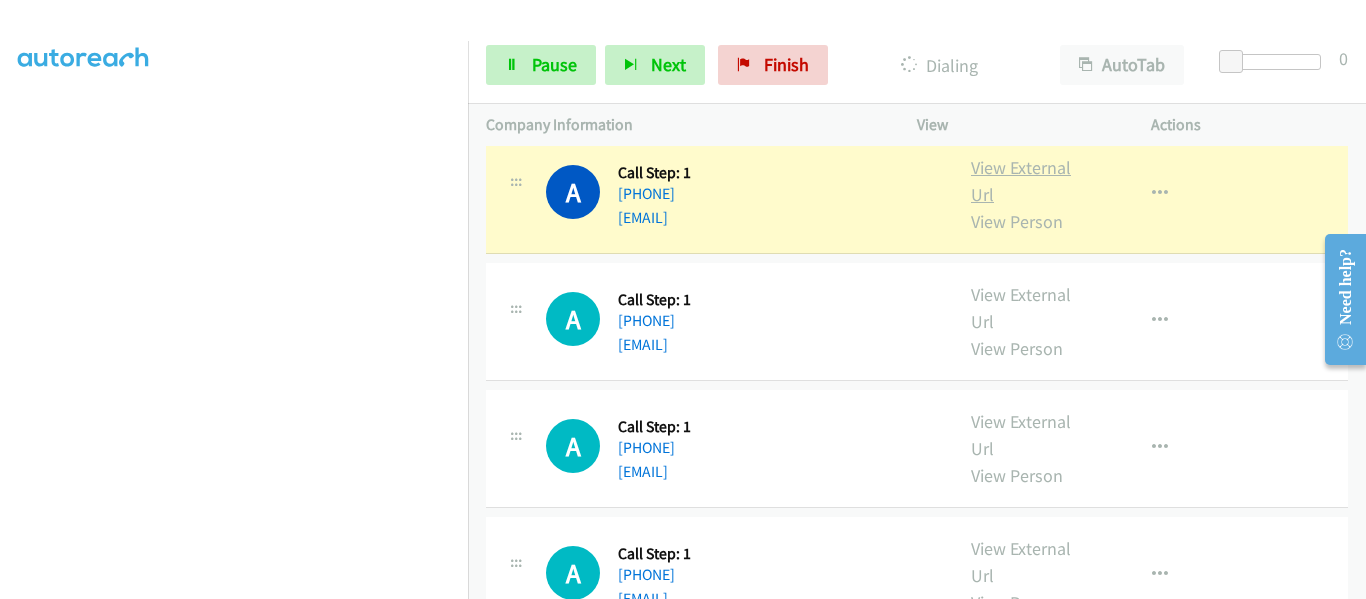 click on "View External Url" at bounding box center (1021, 181) 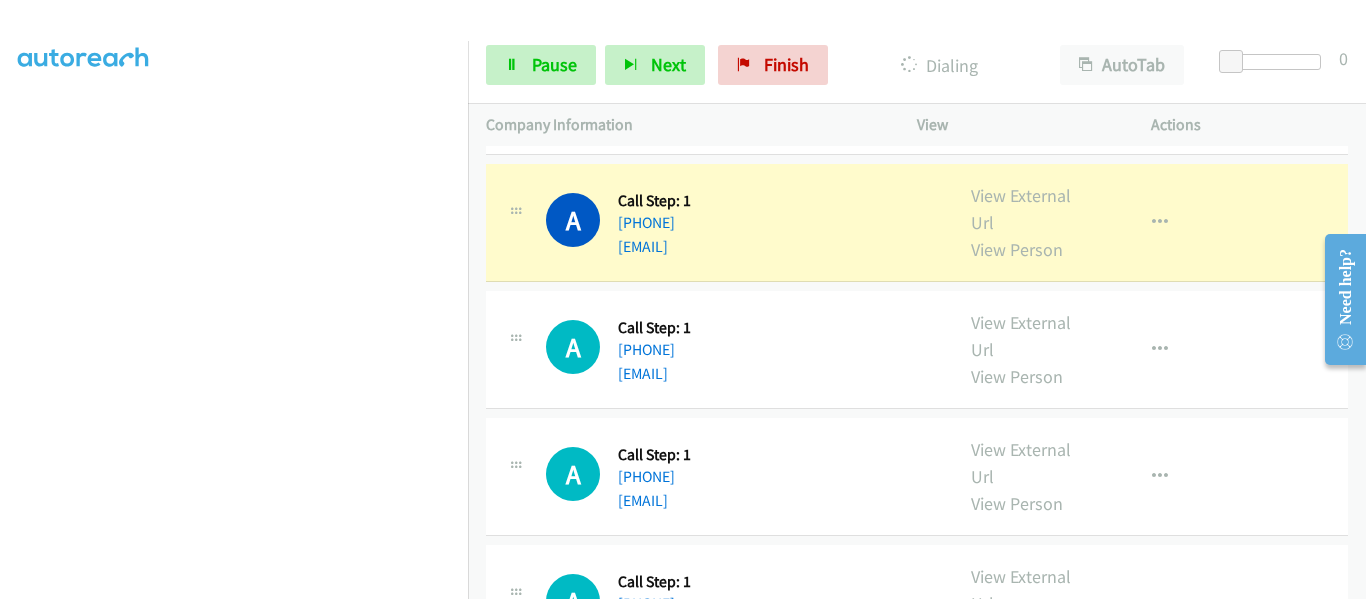 scroll, scrollTop: 900, scrollLeft: 0, axis: vertical 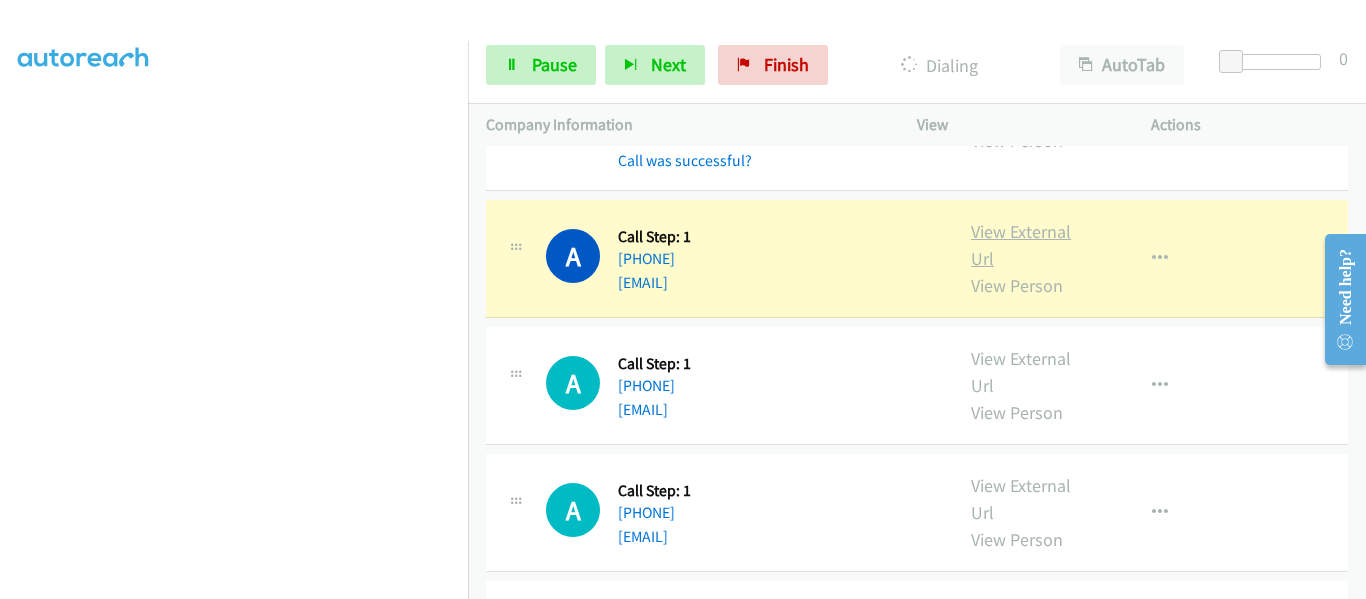 click on "View External Url" at bounding box center (1021, 245) 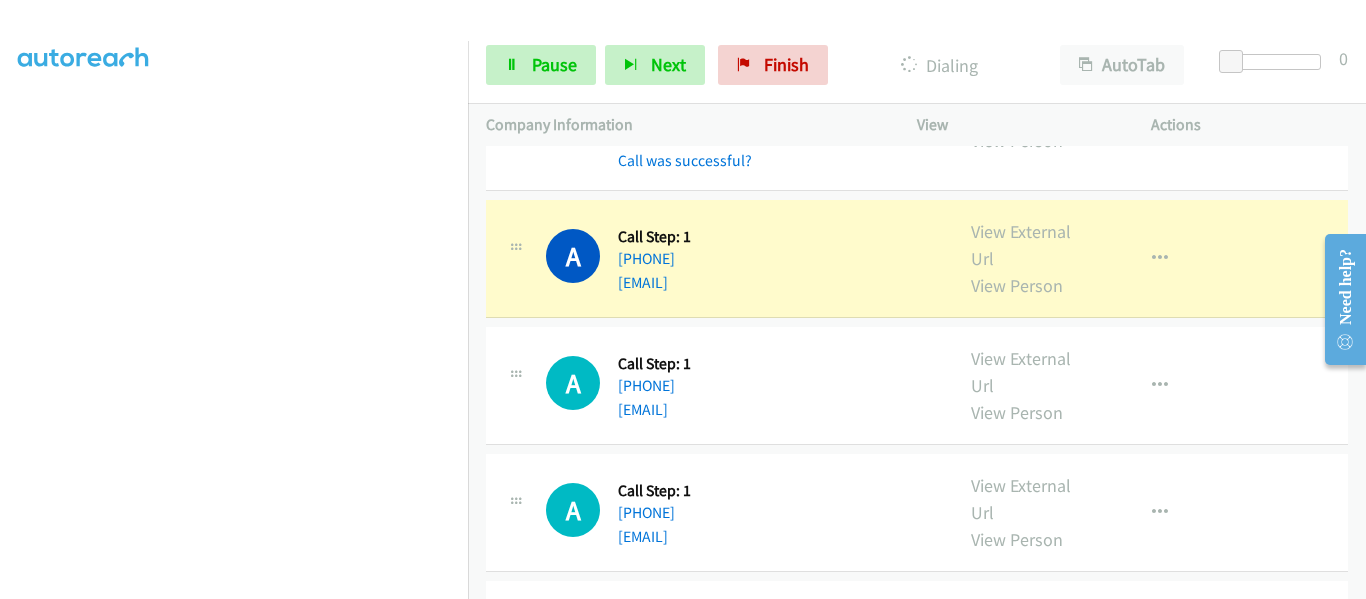scroll, scrollTop: 1000, scrollLeft: 0, axis: vertical 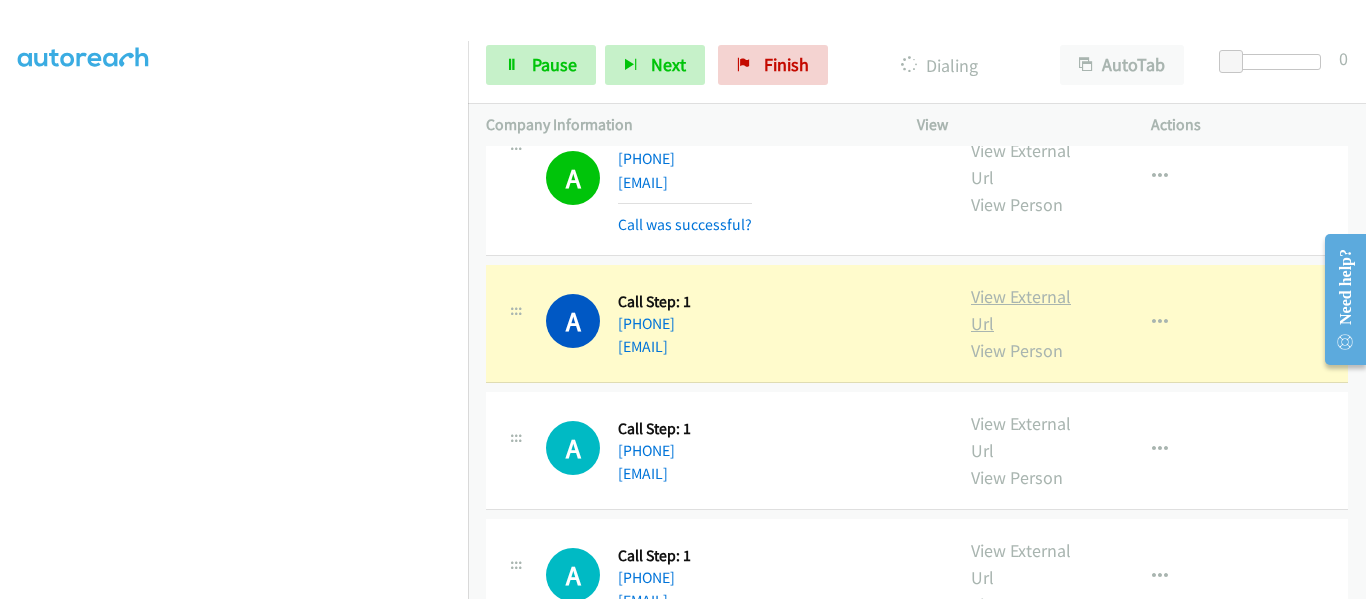 click on "View External Url" at bounding box center (1021, 310) 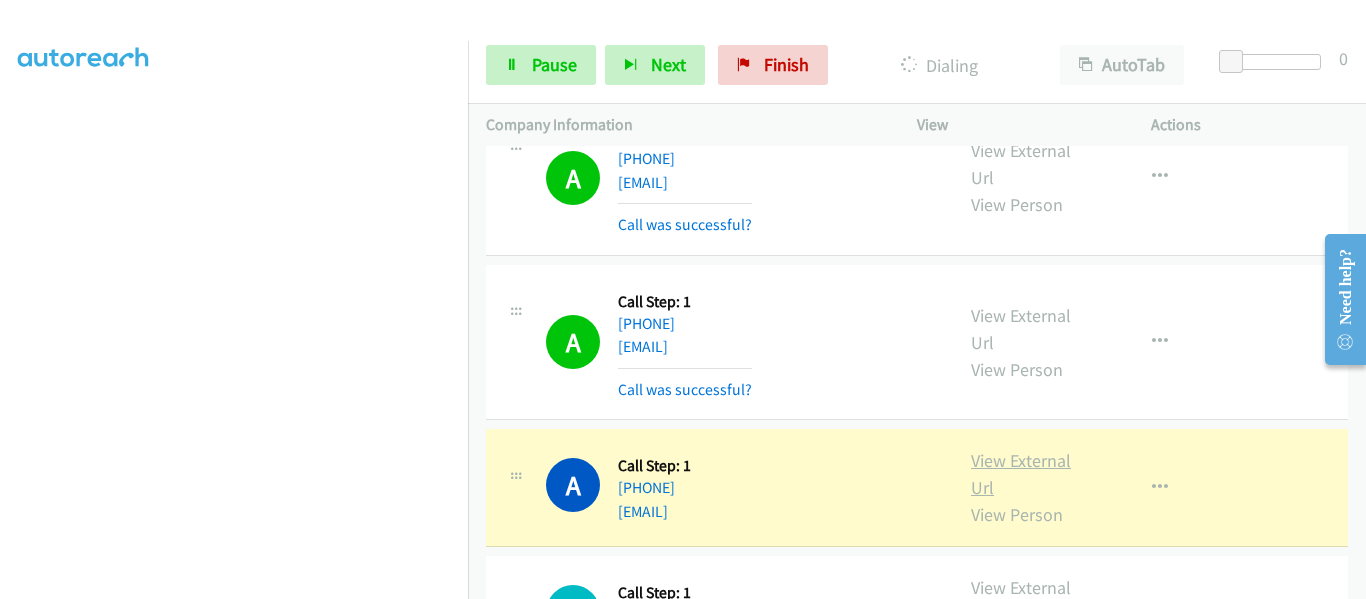 click on "View External Url" at bounding box center [1021, 474] 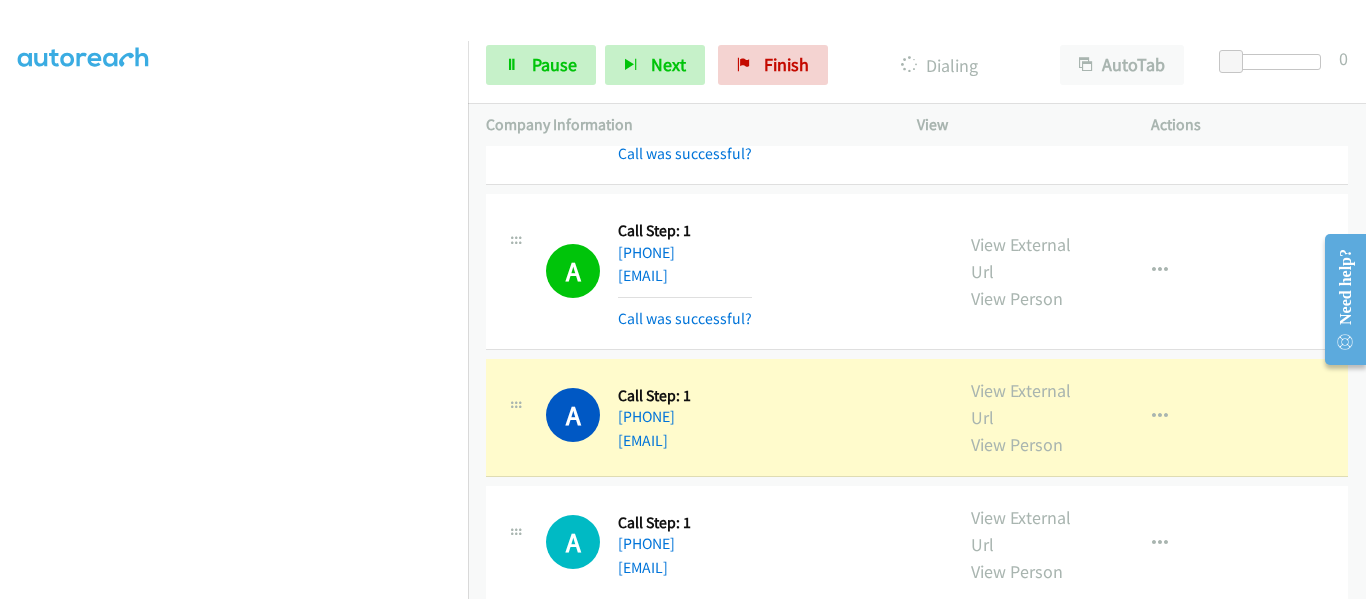 scroll, scrollTop: 1500, scrollLeft: 0, axis: vertical 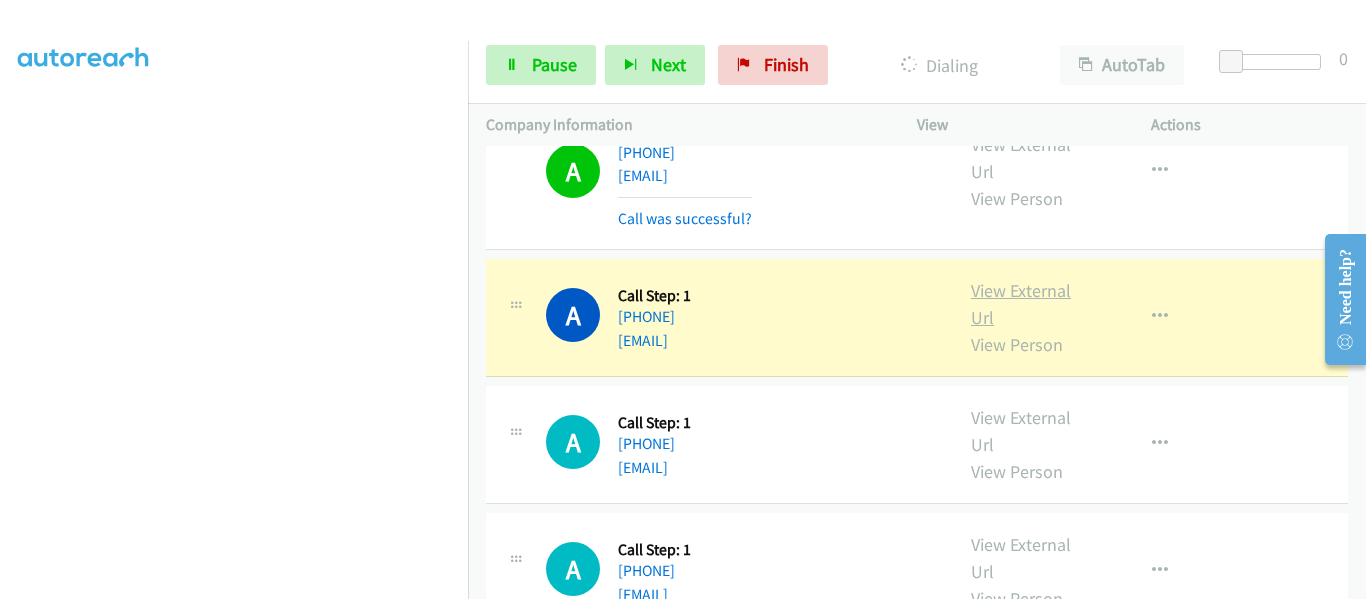 click on "View External Url" at bounding box center (1021, 304) 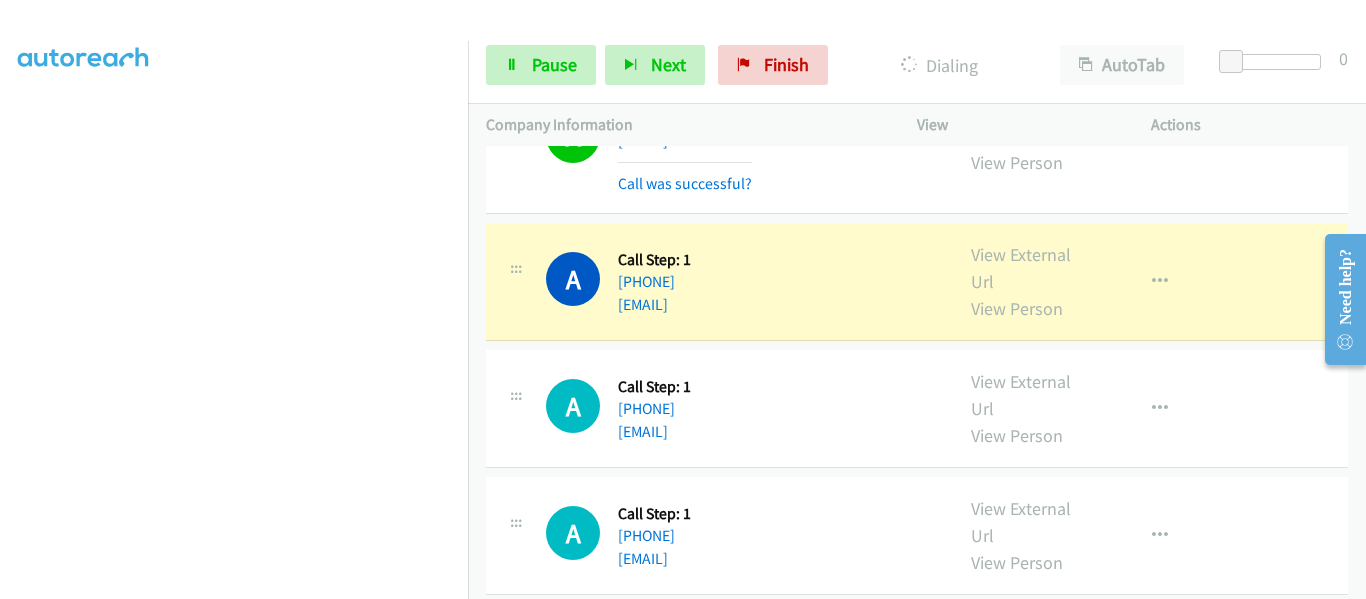 scroll, scrollTop: 1800, scrollLeft: 0, axis: vertical 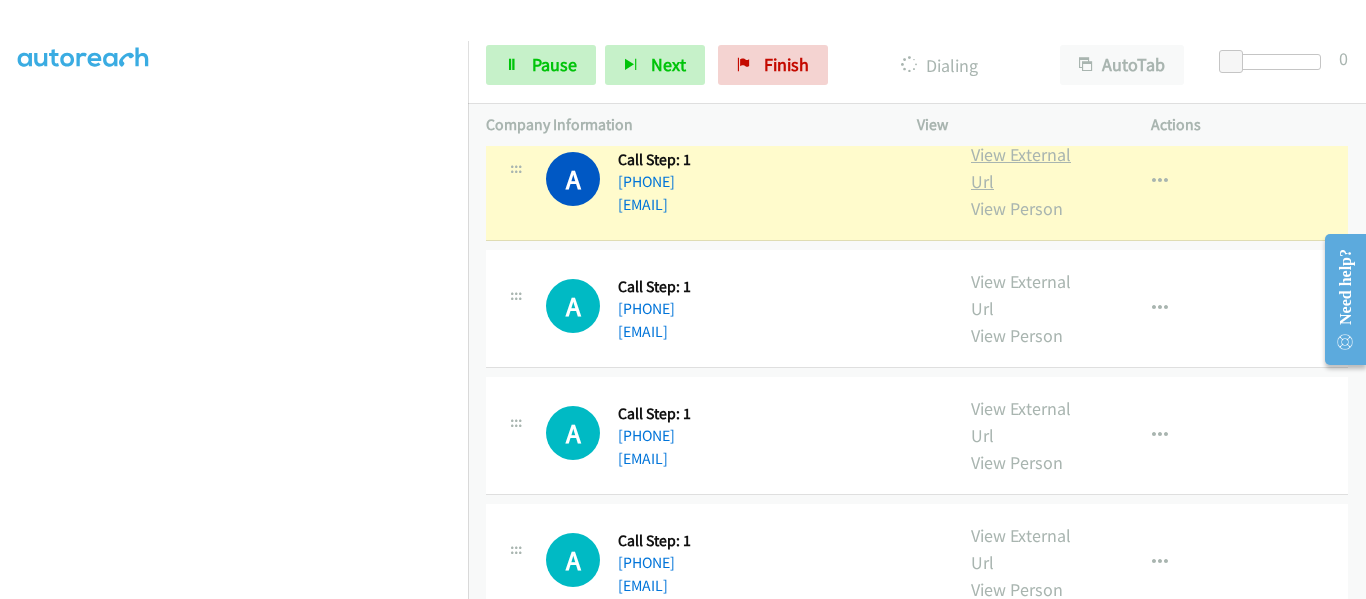 click on "View External Url" at bounding box center [1021, 168] 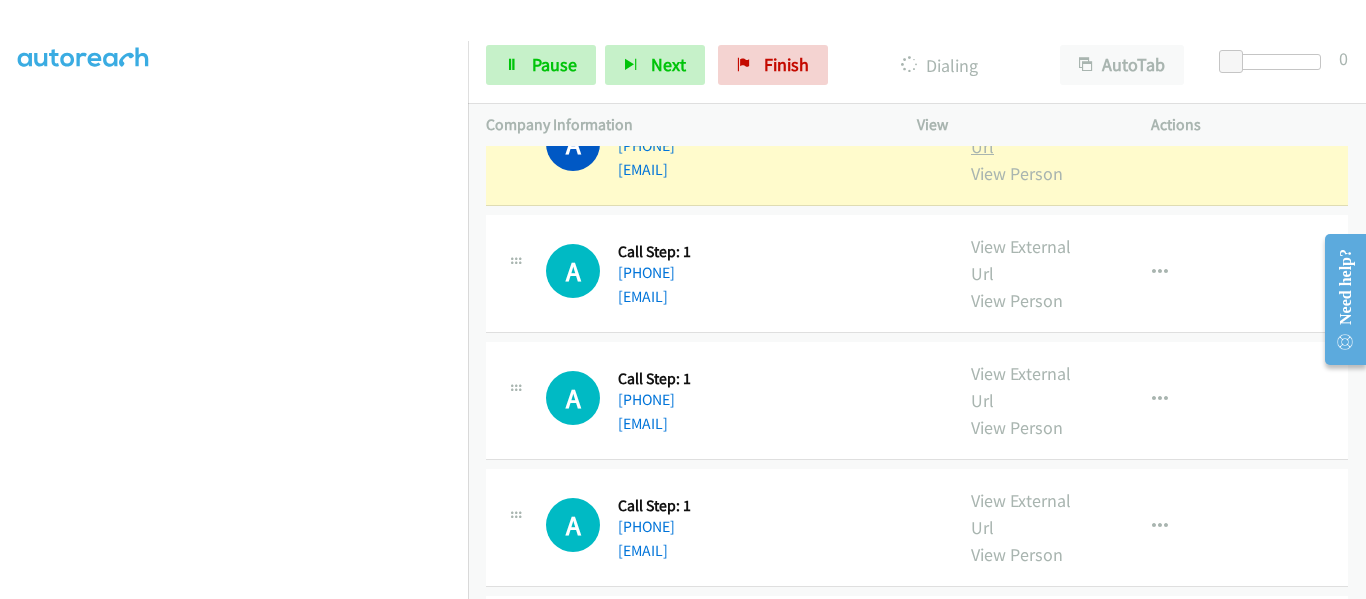 scroll, scrollTop: 1900, scrollLeft: 0, axis: vertical 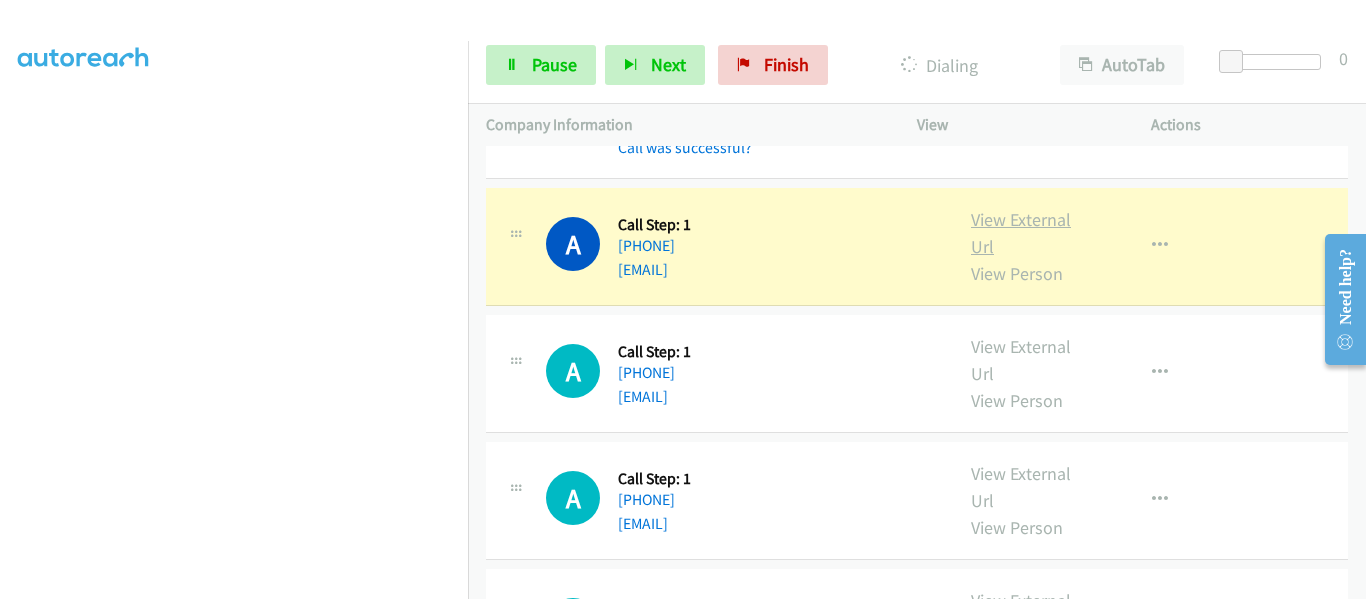 click on "View External Url" at bounding box center (1021, 233) 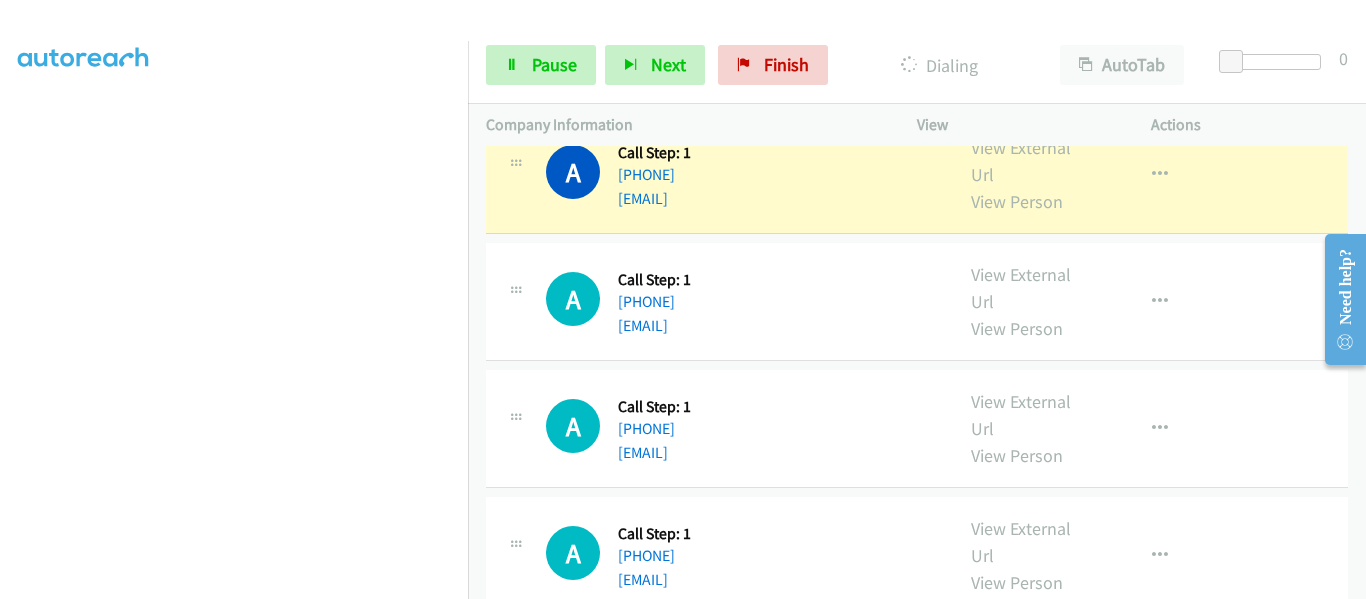 scroll, scrollTop: 2100, scrollLeft: 0, axis: vertical 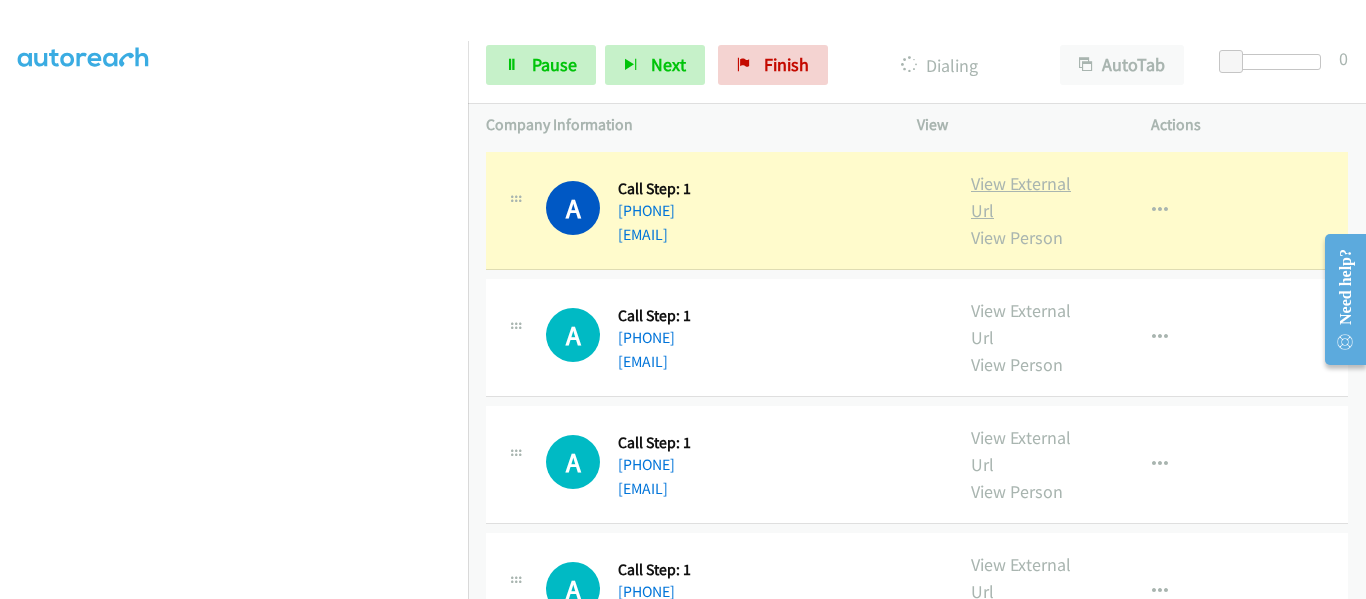 click on "View External Url" at bounding box center (1021, 197) 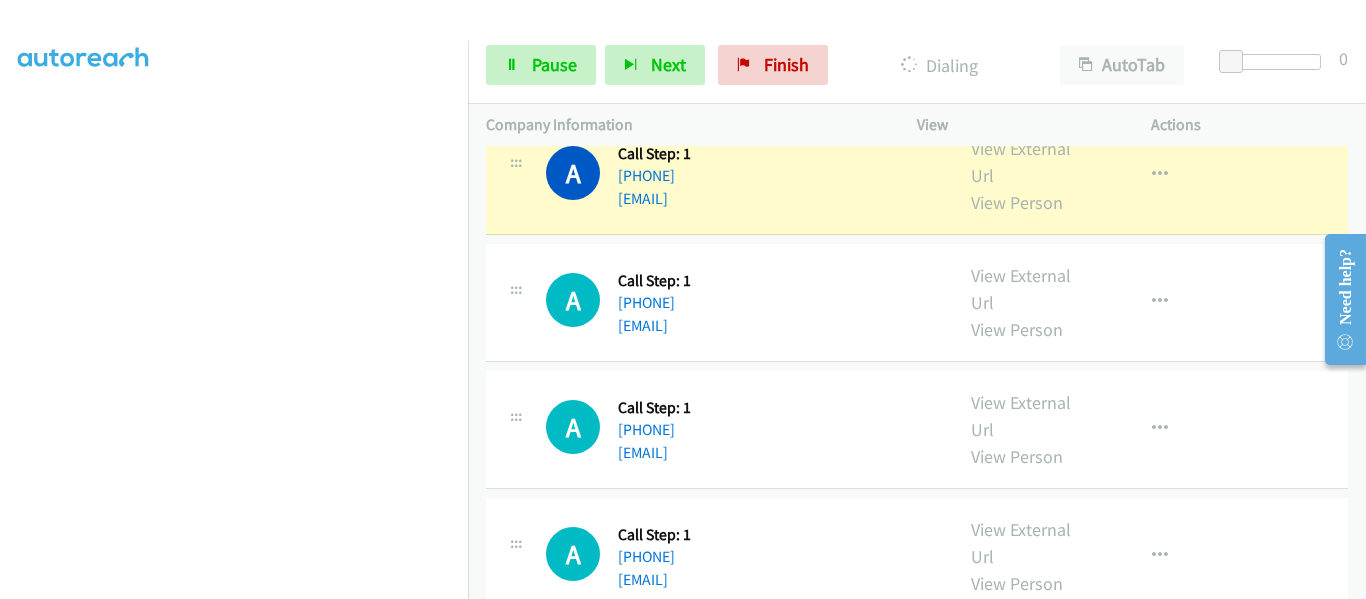 scroll, scrollTop: 2200, scrollLeft: 0, axis: vertical 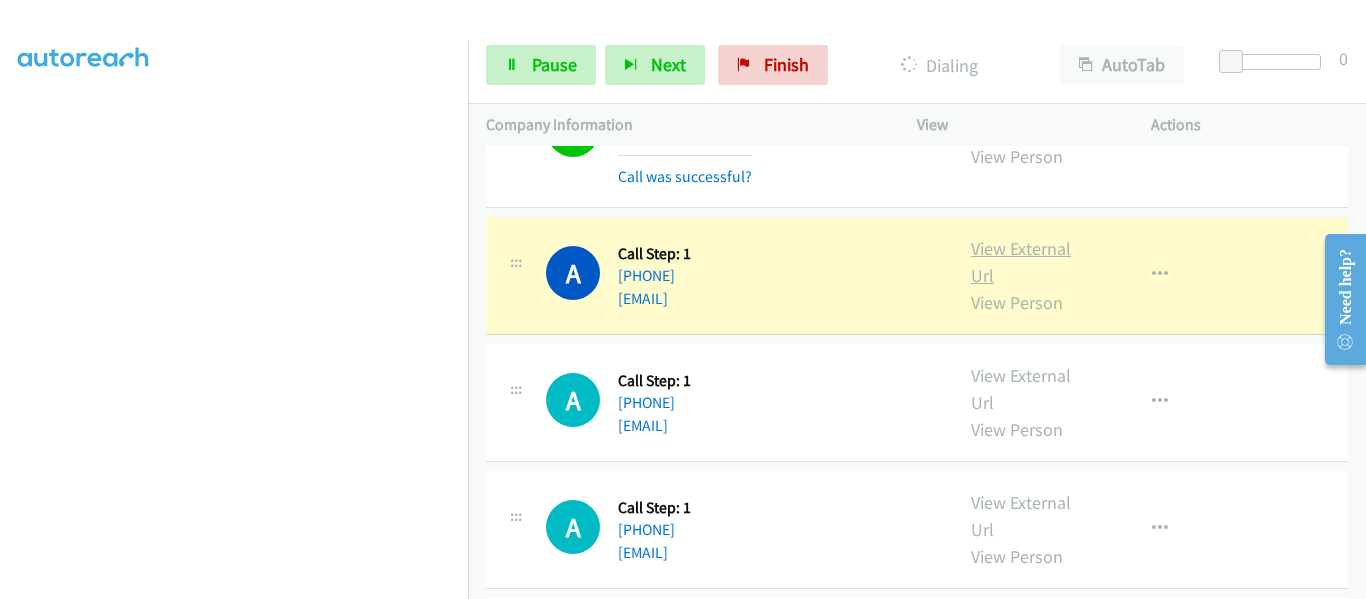 click on "View External Url" at bounding box center (1021, 262) 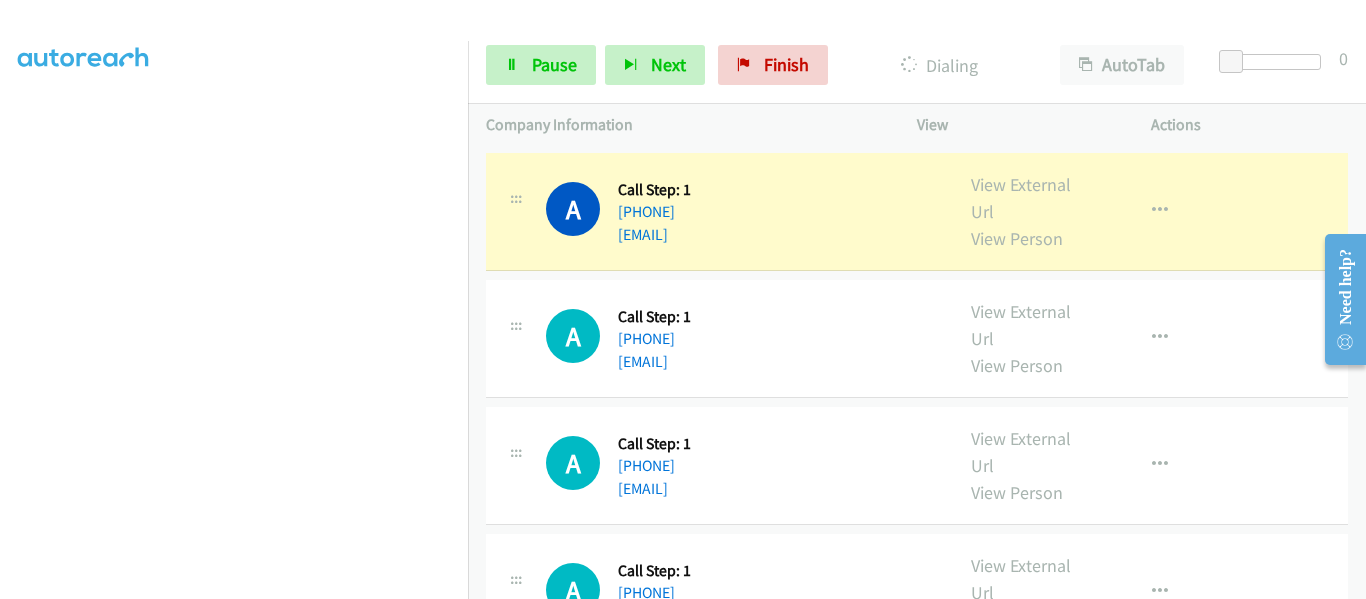 scroll, scrollTop: 2300, scrollLeft: 0, axis: vertical 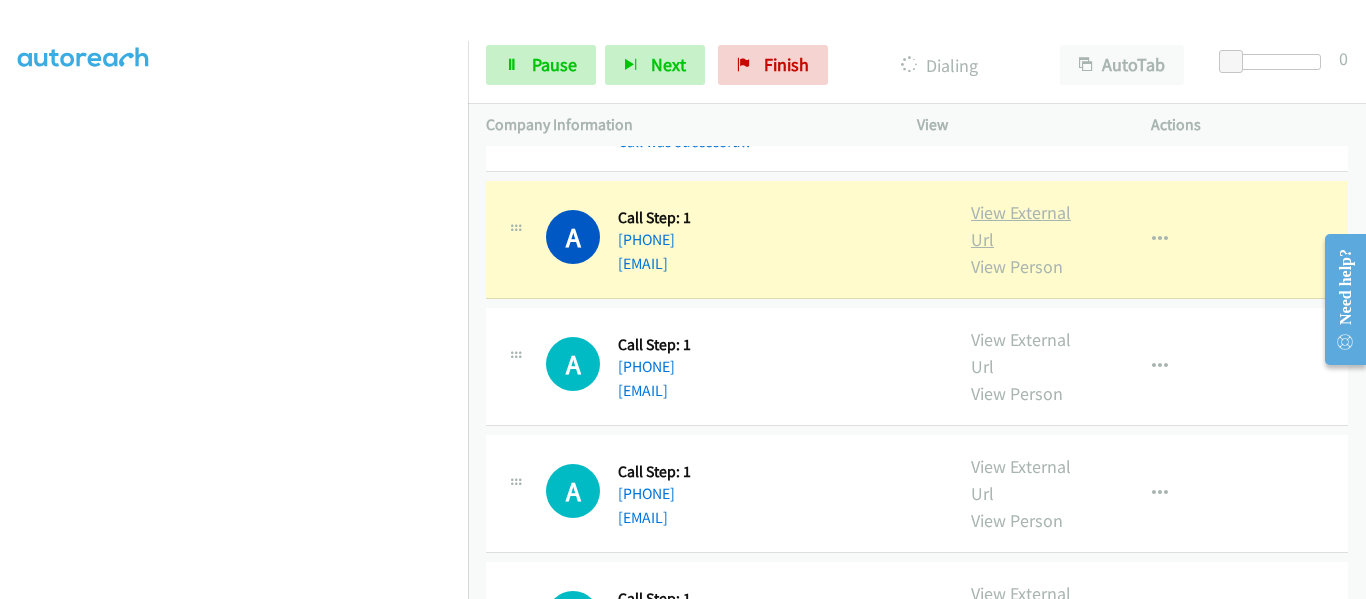 click on "View External Url" at bounding box center (1021, 226) 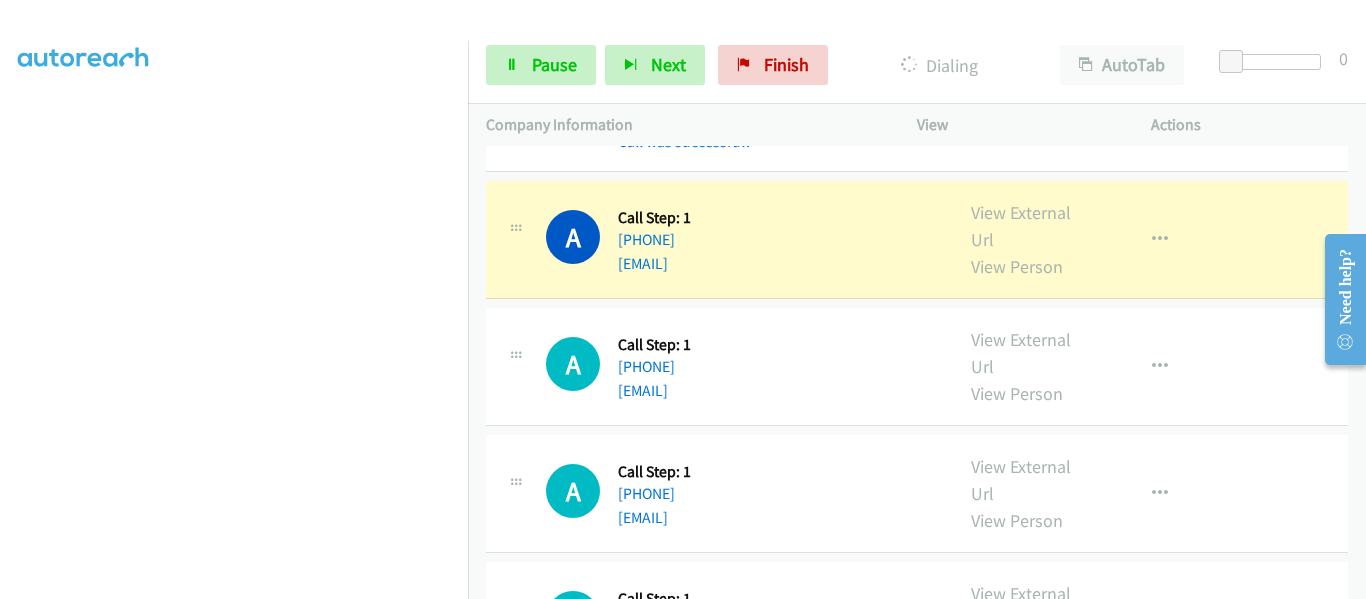 scroll, scrollTop: 2500, scrollLeft: 0, axis: vertical 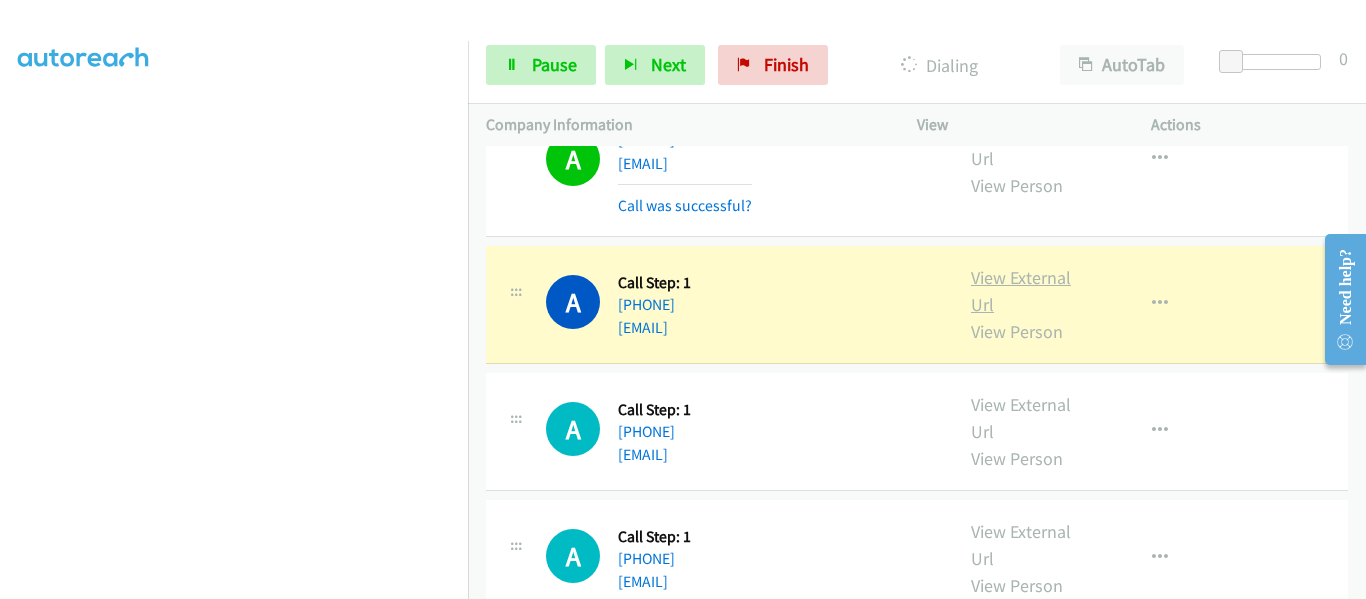 click on "View External Url" at bounding box center (1021, 291) 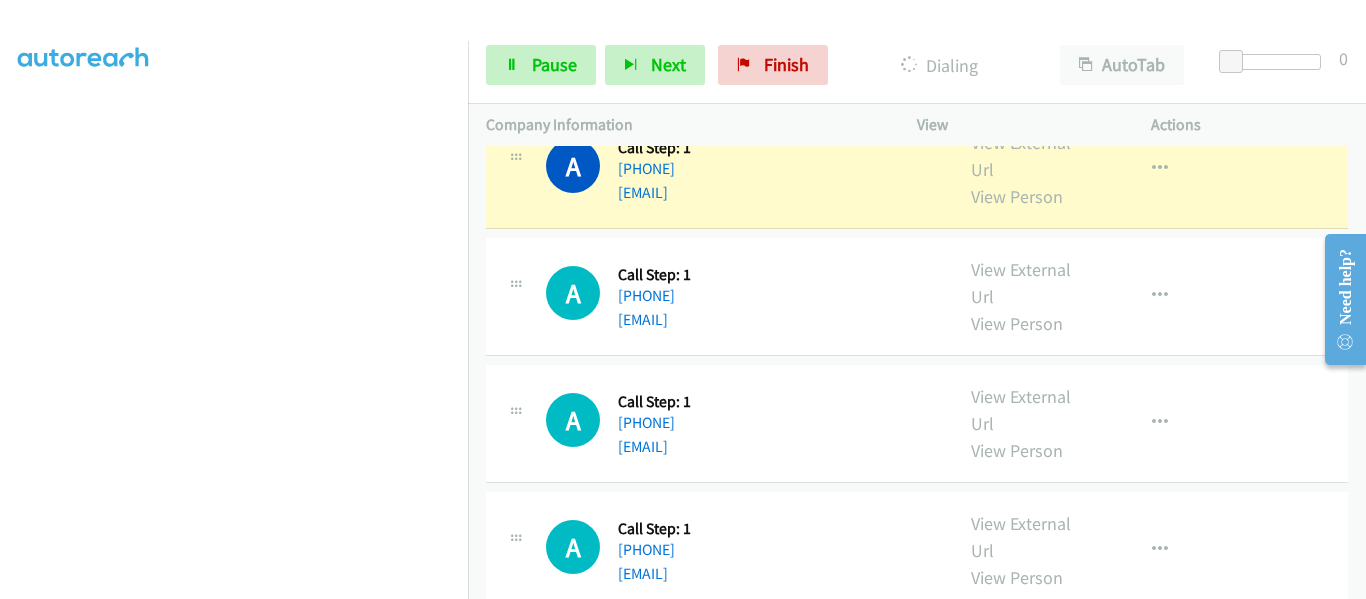scroll, scrollTop: 2700, scrollLeft: 0, axis: vertical 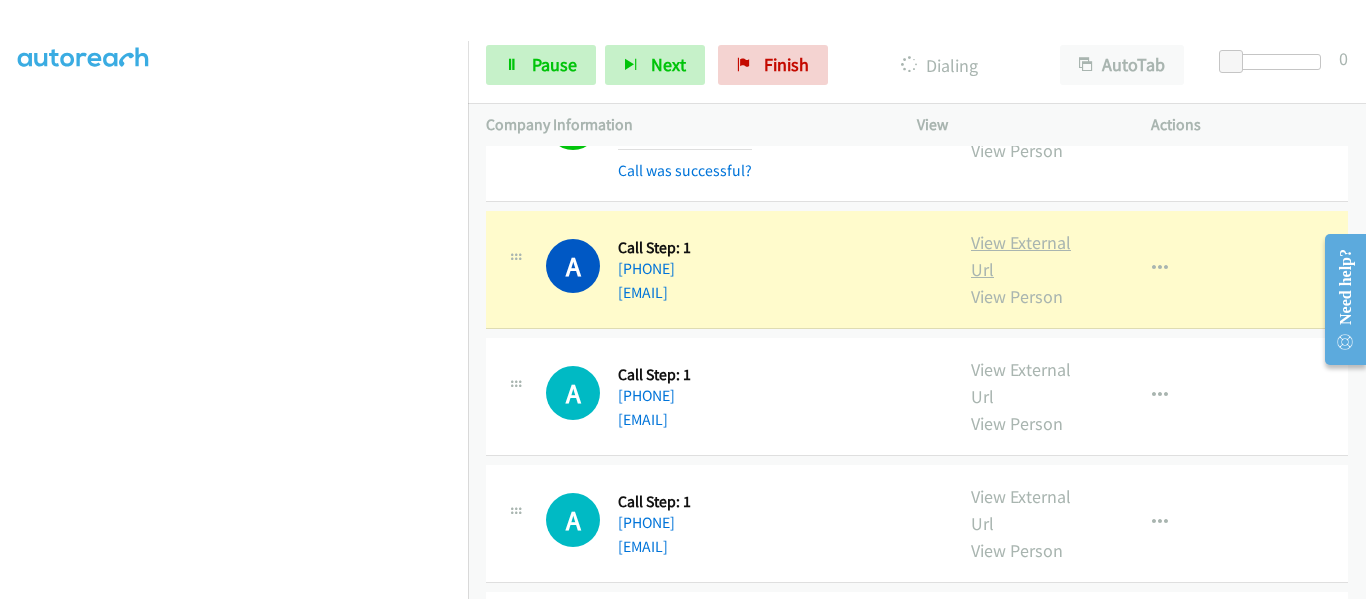 click on "View External Url" at bounding box center [1021, 256] 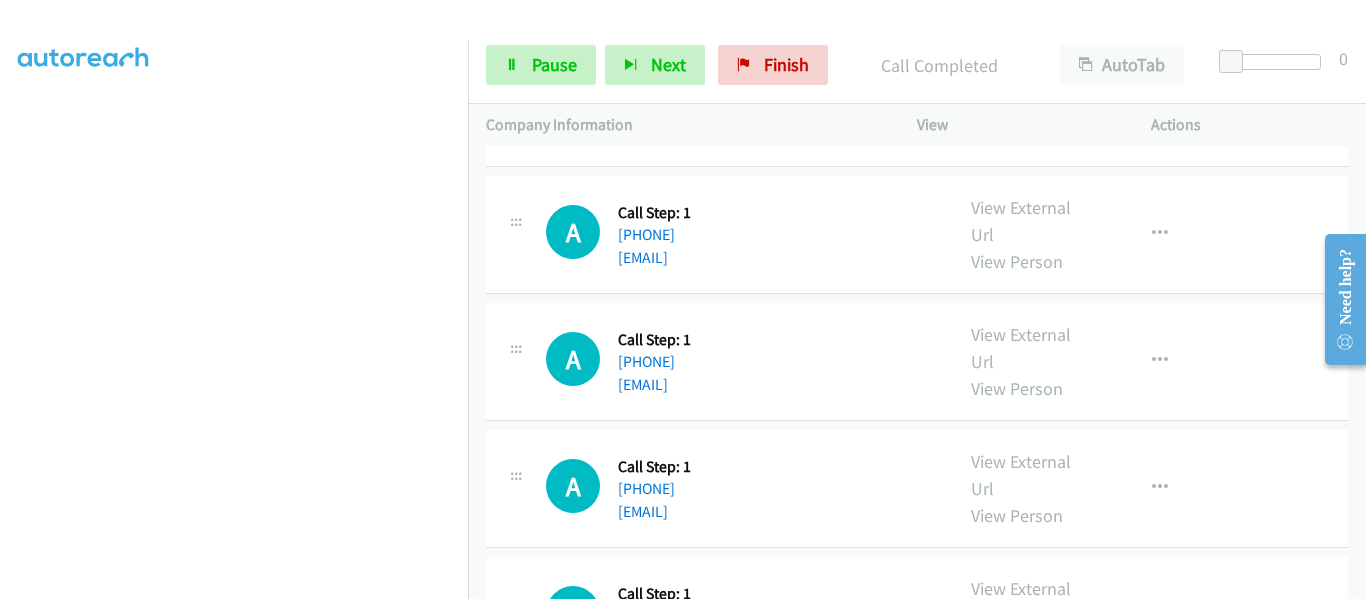 scroll, scrollTop: 2900, scrollLeft: 0, axis: vertical 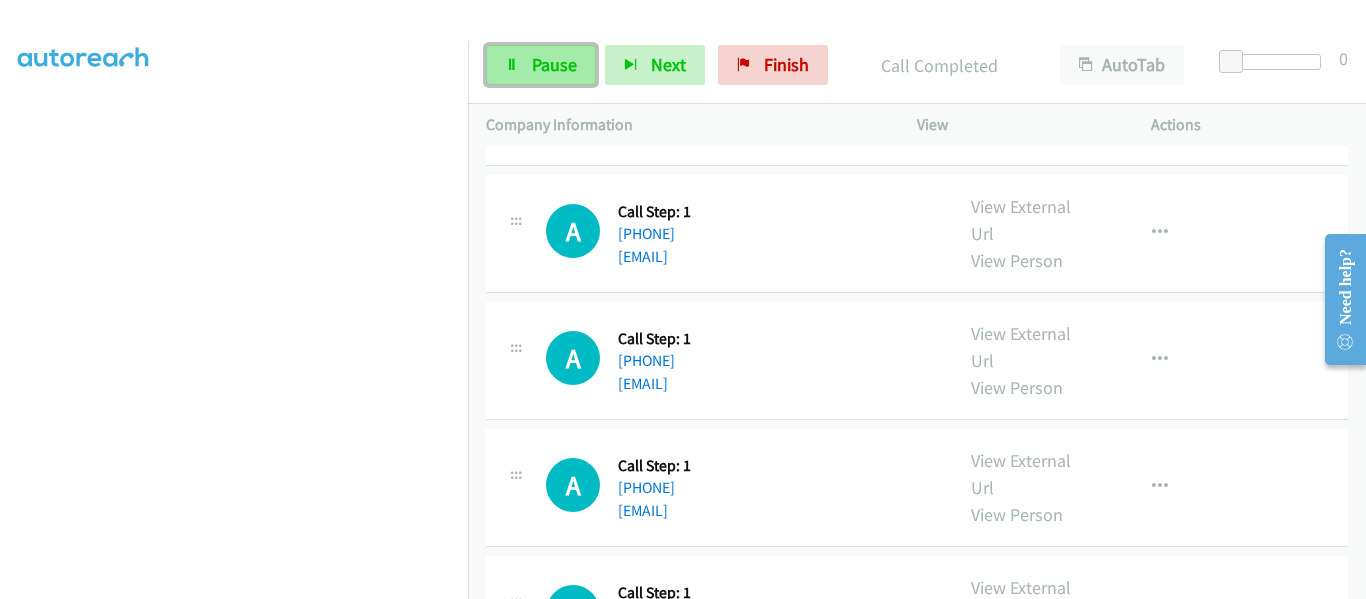 click on "Pause" at bounding box center (541, 65) 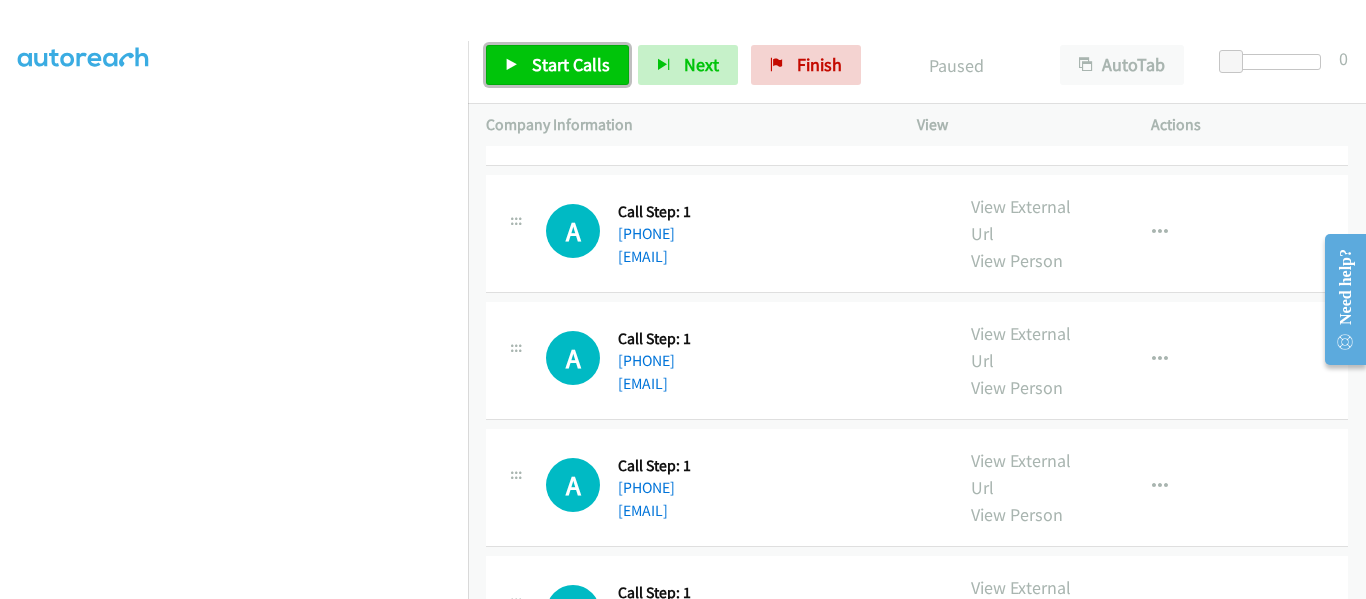 click on "Start Calls" at bounding box center [557, 65] 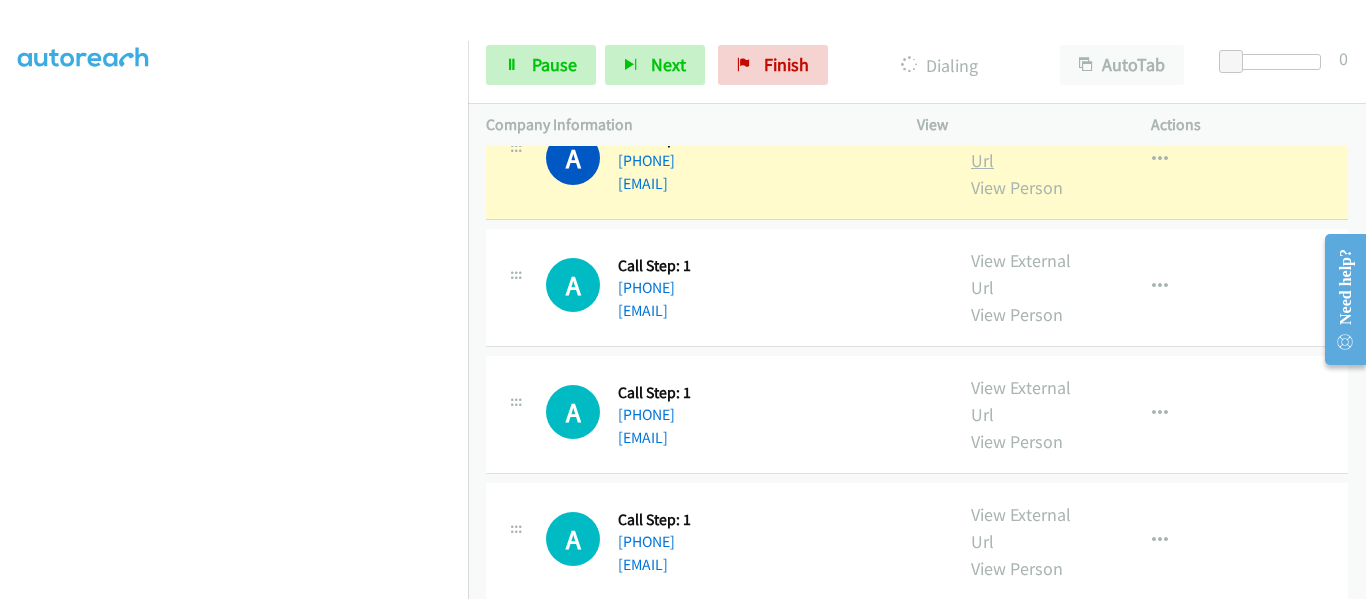 scroll, scrollTop: 3000, scrollLeft: 0, axis: vertical 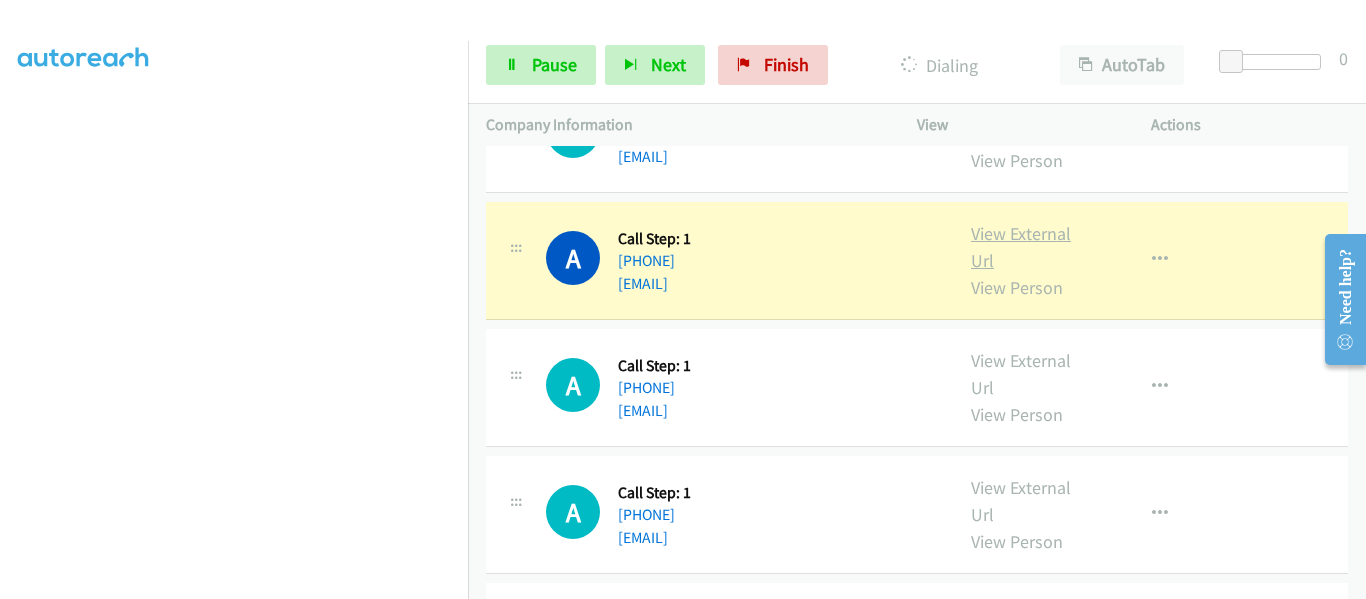 click on "View External Url" at bounding box center (1021, 247) 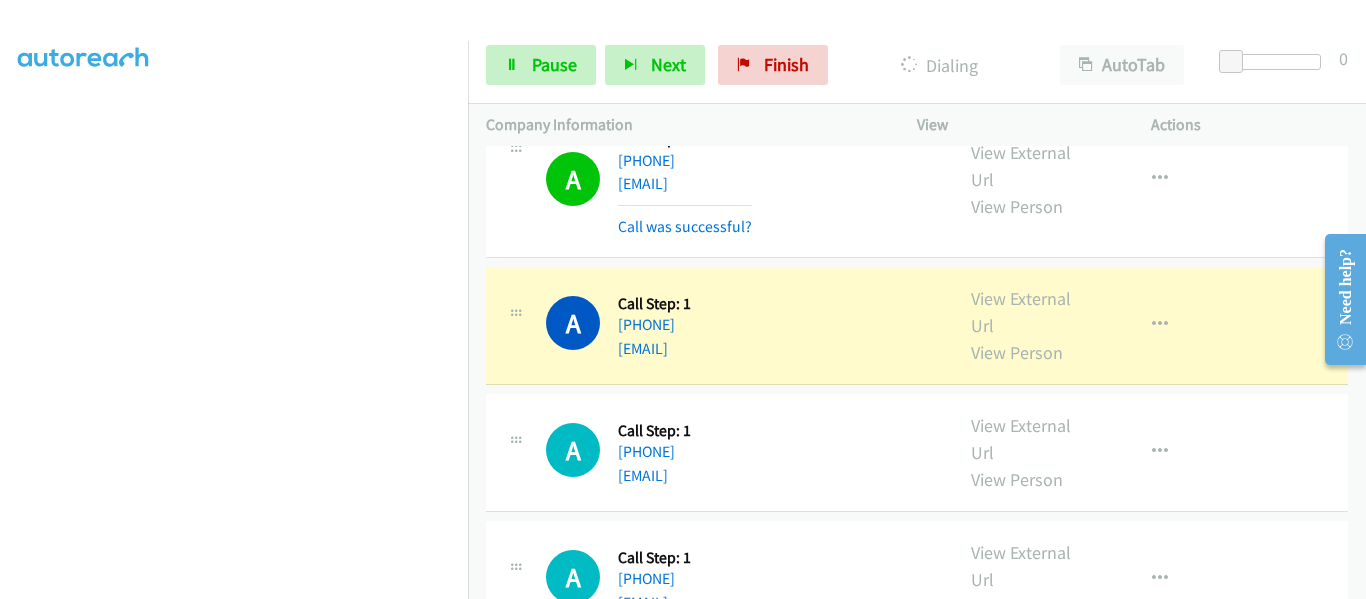 scroll, scrollTop: 3200, scrollLeft: 0, axis: vertical 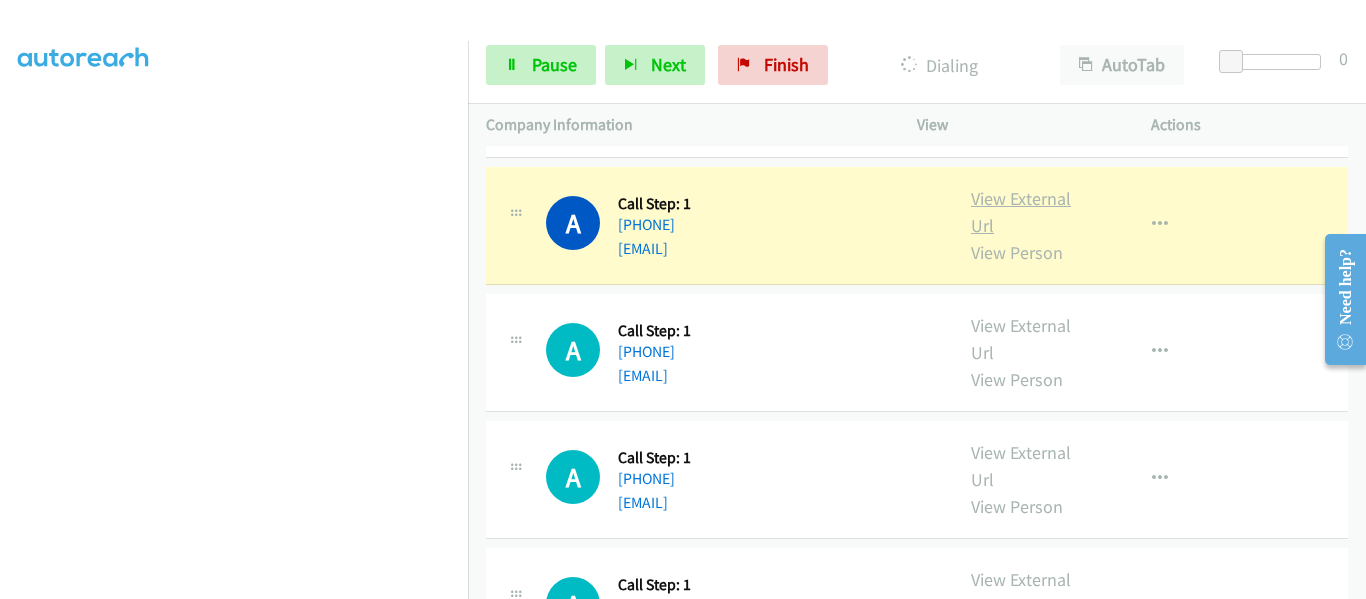 click on "View External Url" at bounding box center (1021, 212) 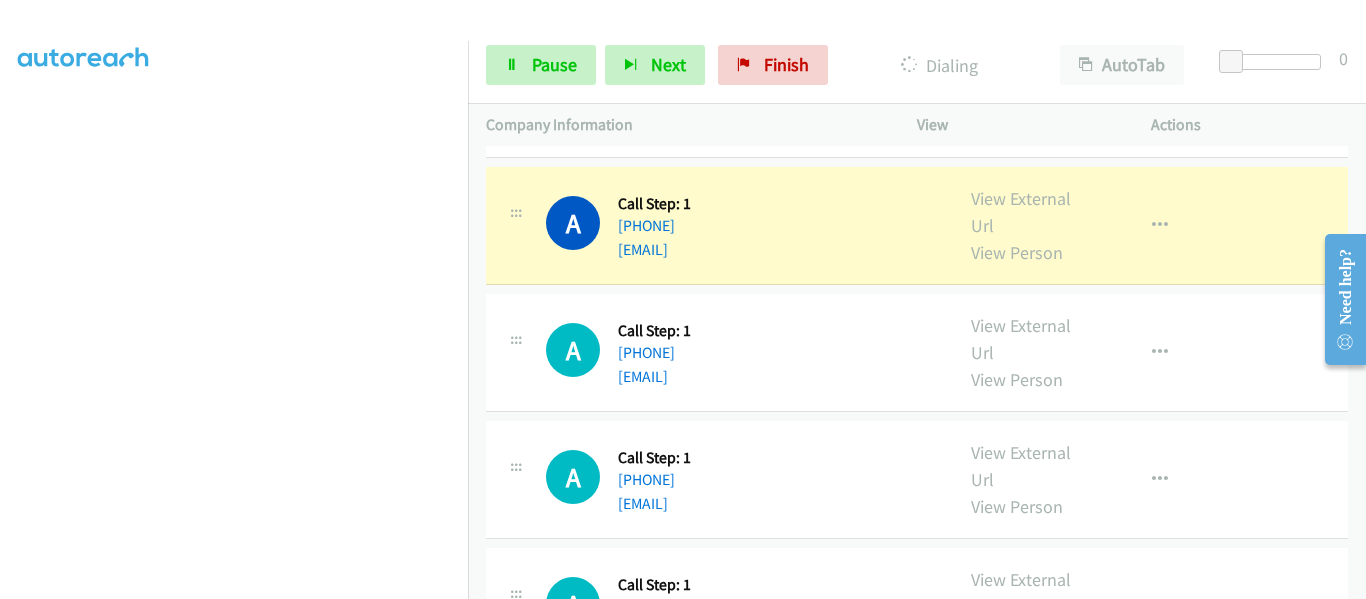 scroll, scrollTop: 3400, scrollLeft: 0, axis: vertical 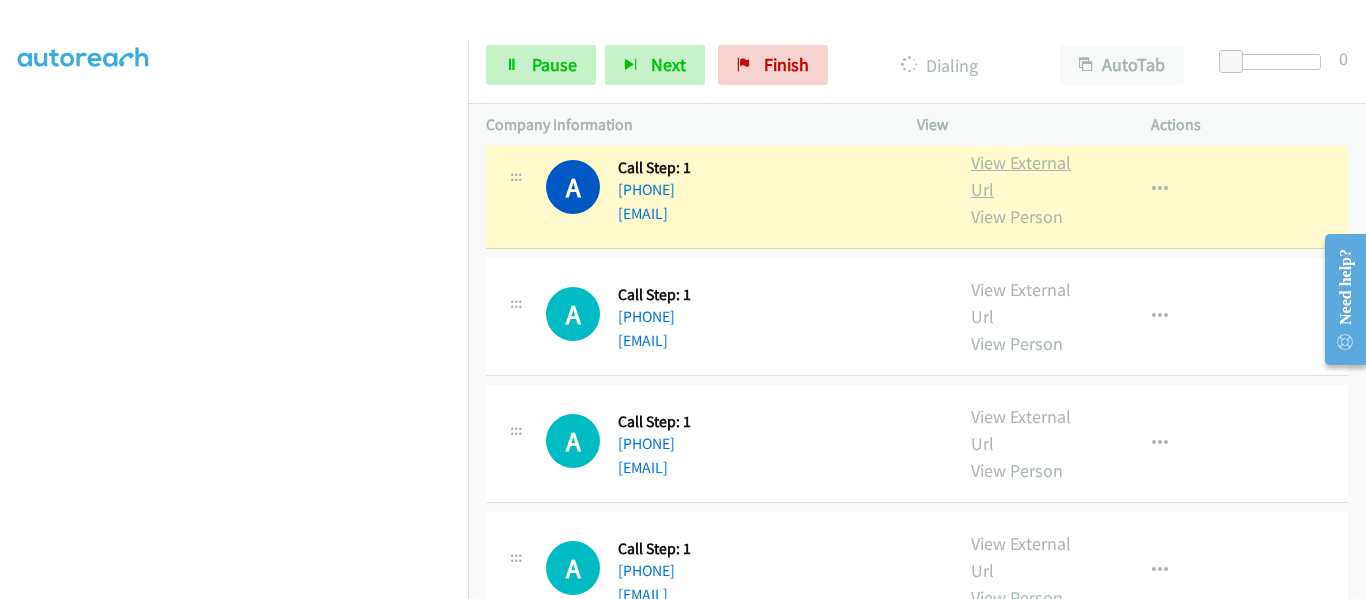 click on "View External Url" at bounding box center (1021, 176) 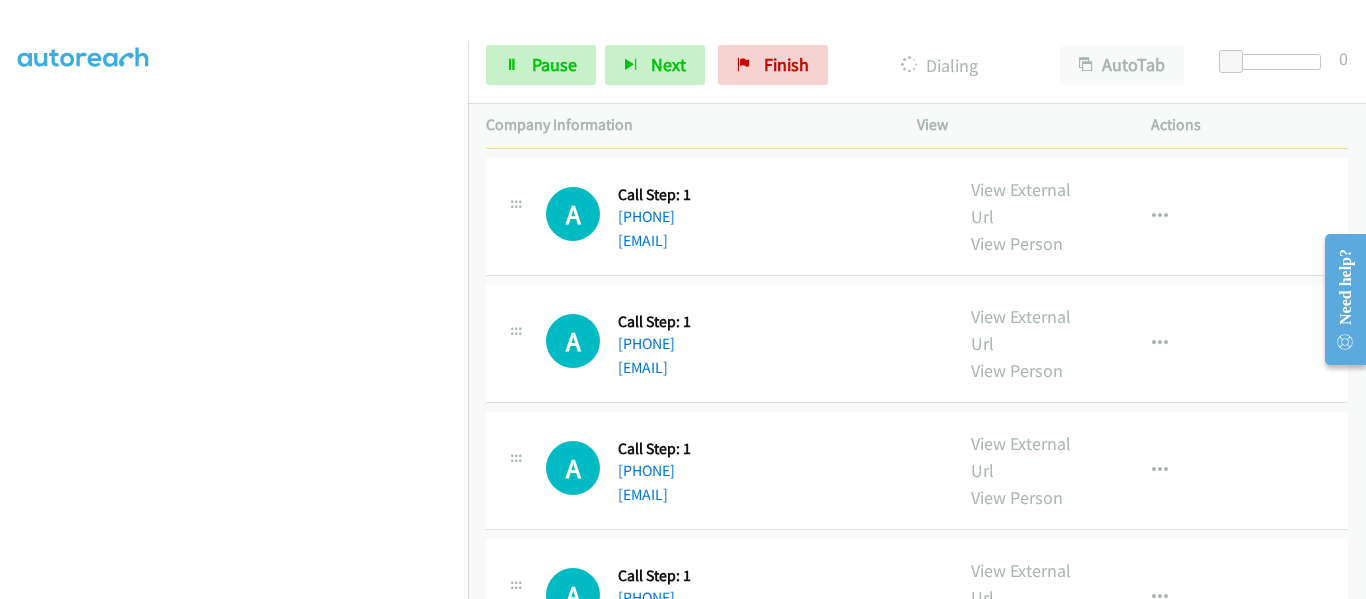 scroll, scrollTop: 3400, scrollLeft: 0, axis: vertical 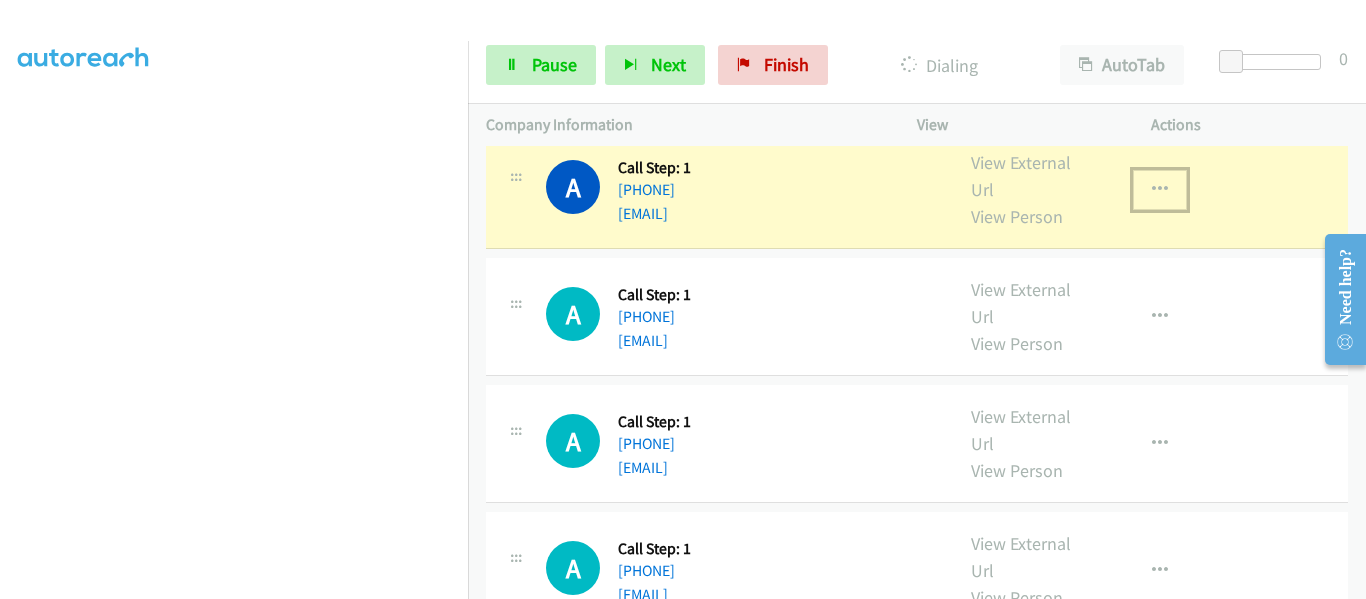 click at bounding box center [1160, 190] 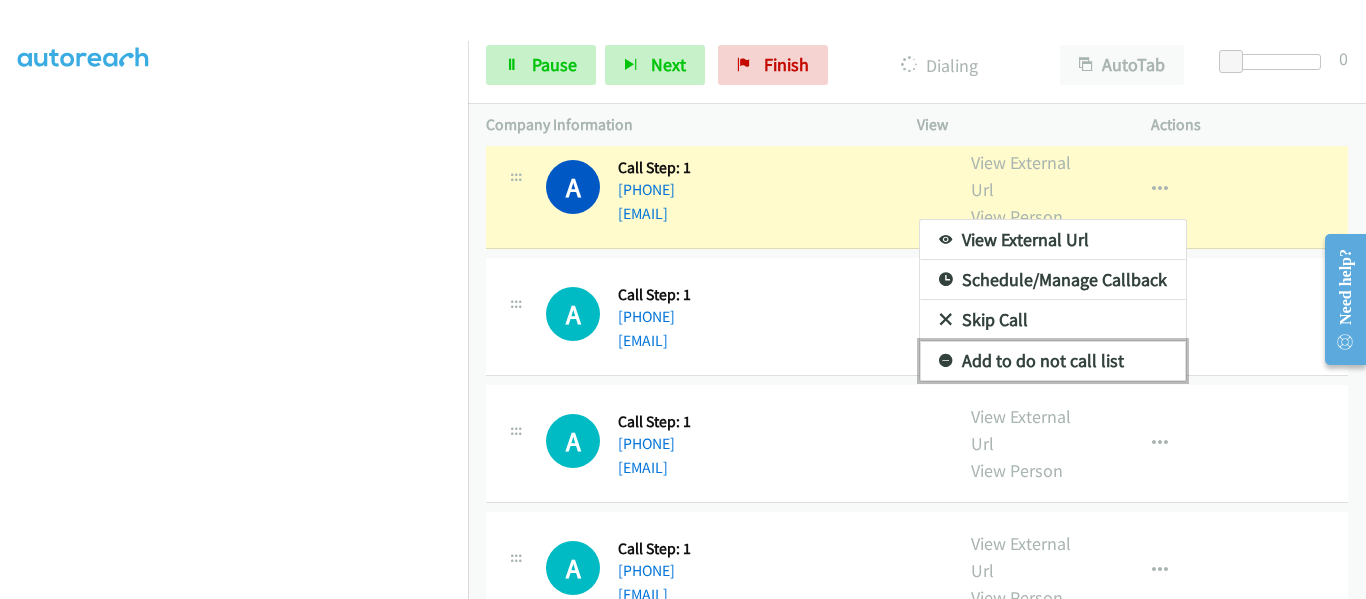 click on "Add to do not call list" at bounding box center (1053, 361) 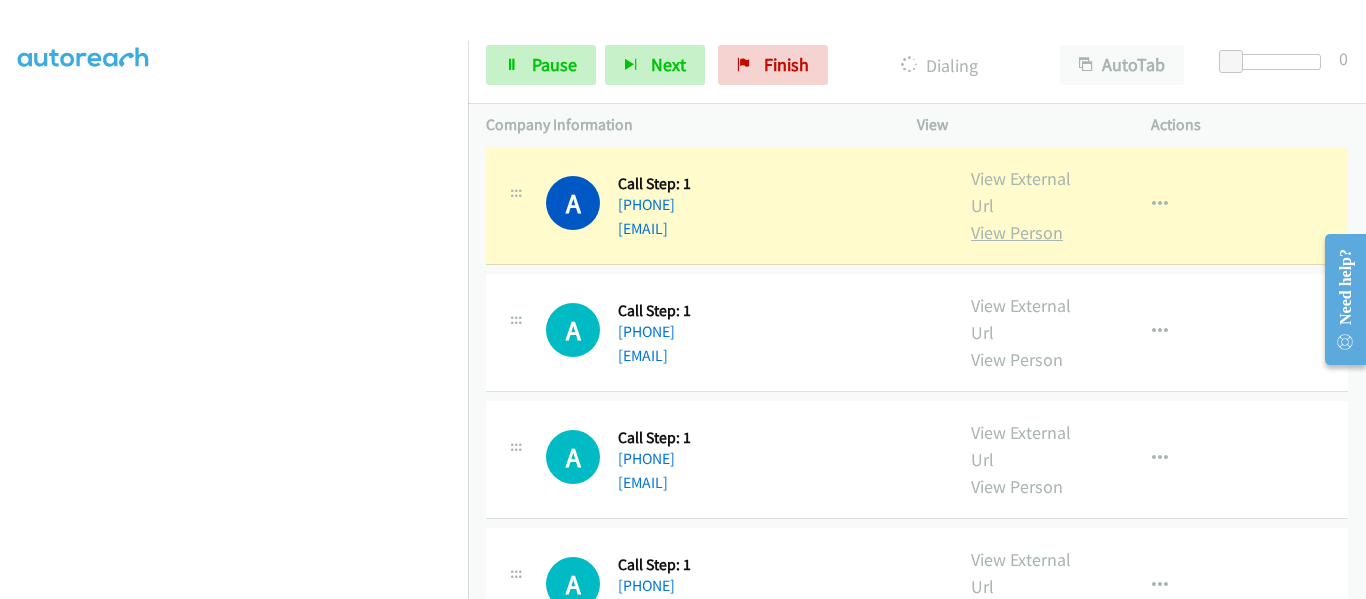 scroll, scrollTop: 3500, scrollLeft: 0, axis: vertical 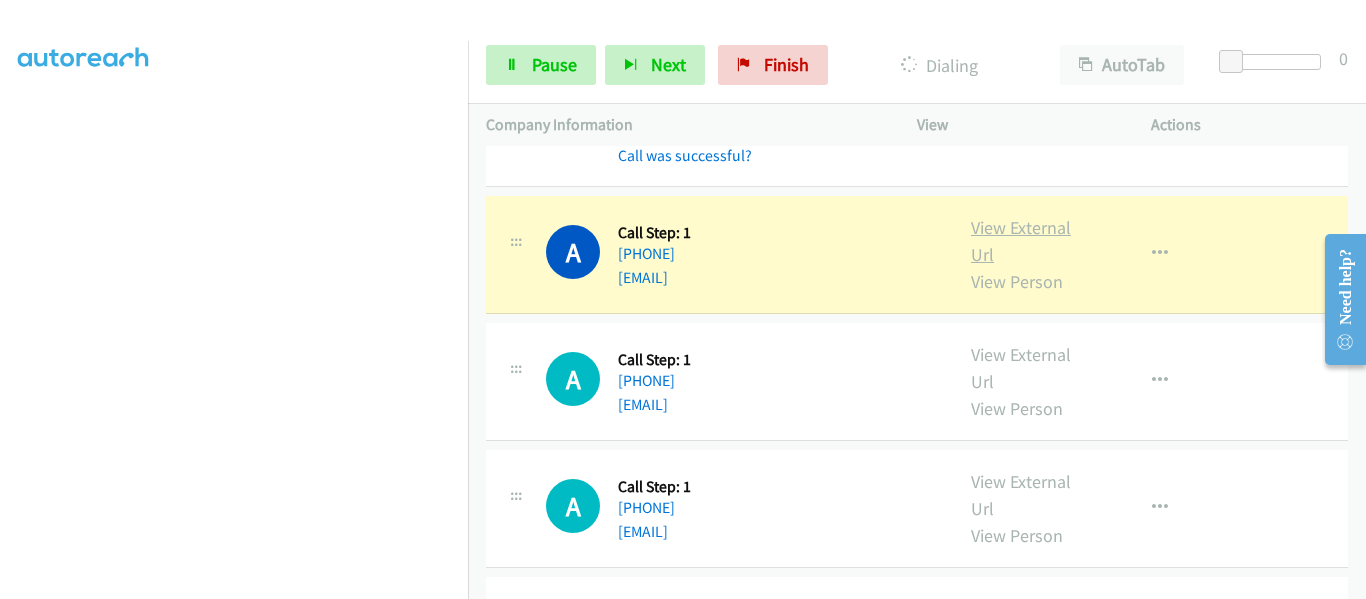 click on "View External Url" at bounding box center [1021, 241] 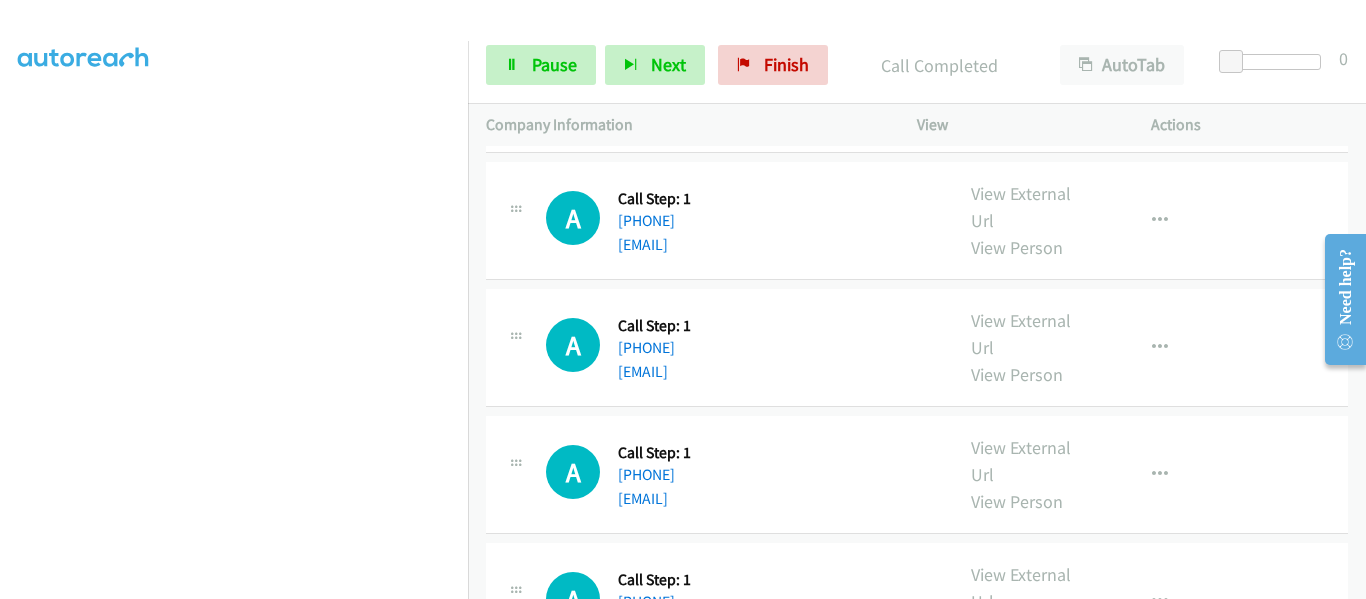 scroll, scrollTop: 3700, scrollLeft: 0, axis: vertical 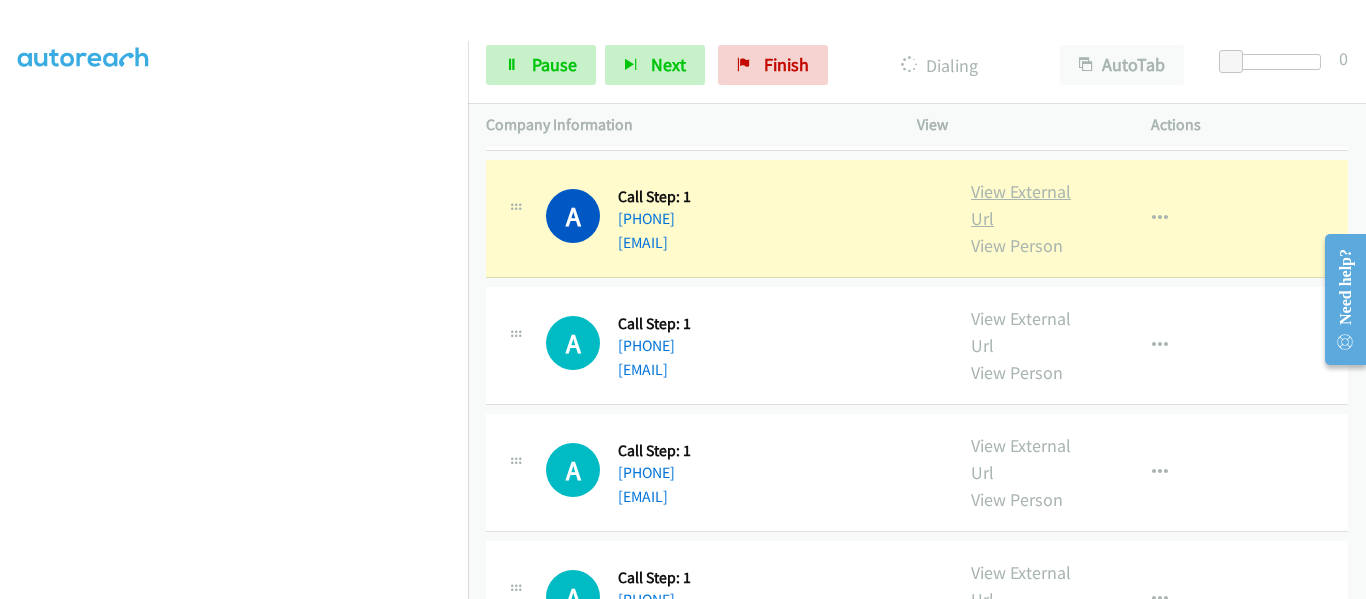 click on "View External Url" at bounding box center (1021, 205) 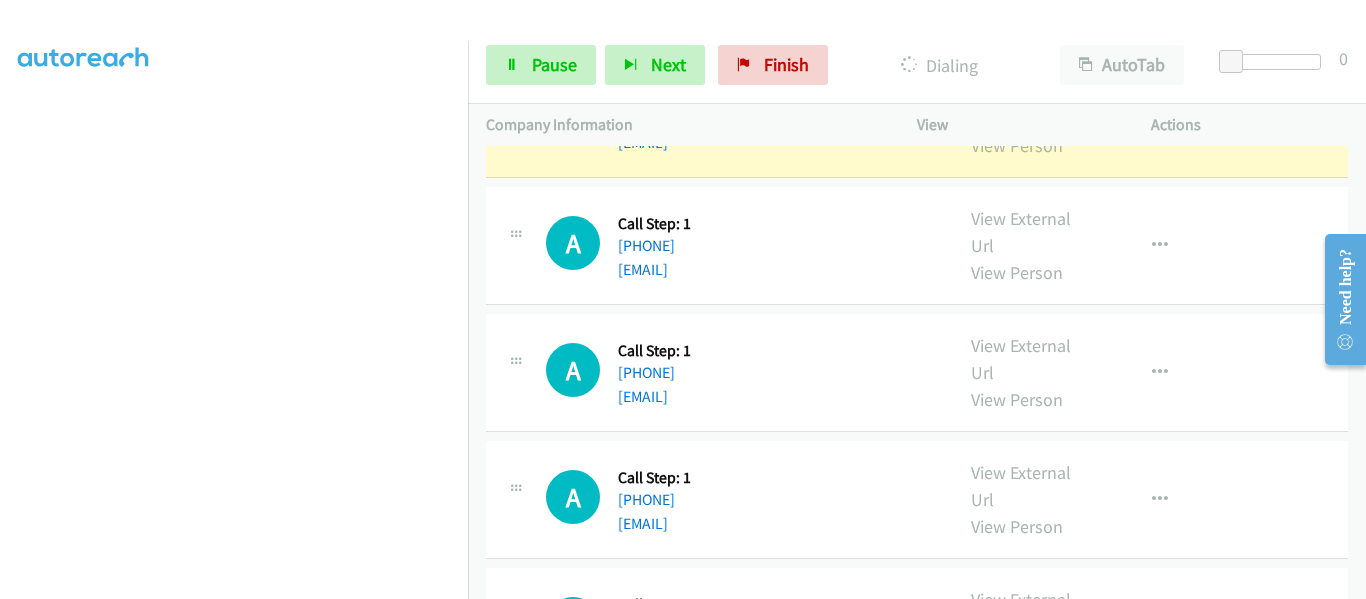 scroll, scrollTop: 3700, scrollLeft: 0, axis: vertical 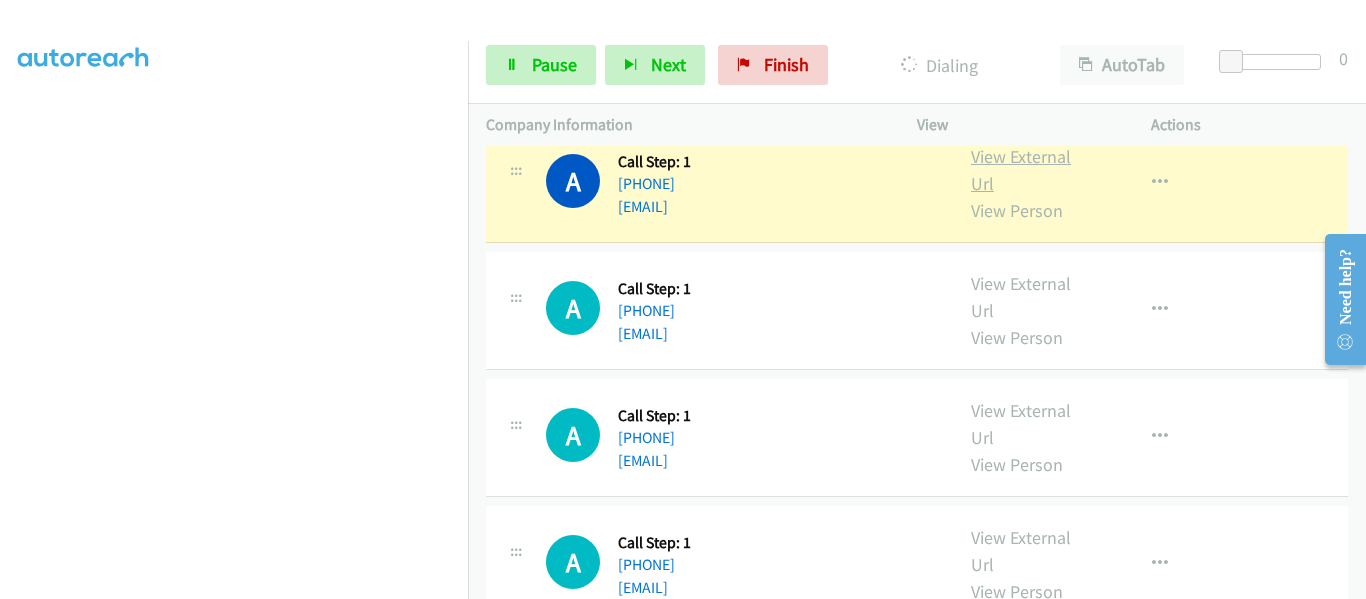 click on "View External Url" at bounding box center (1021, 170) 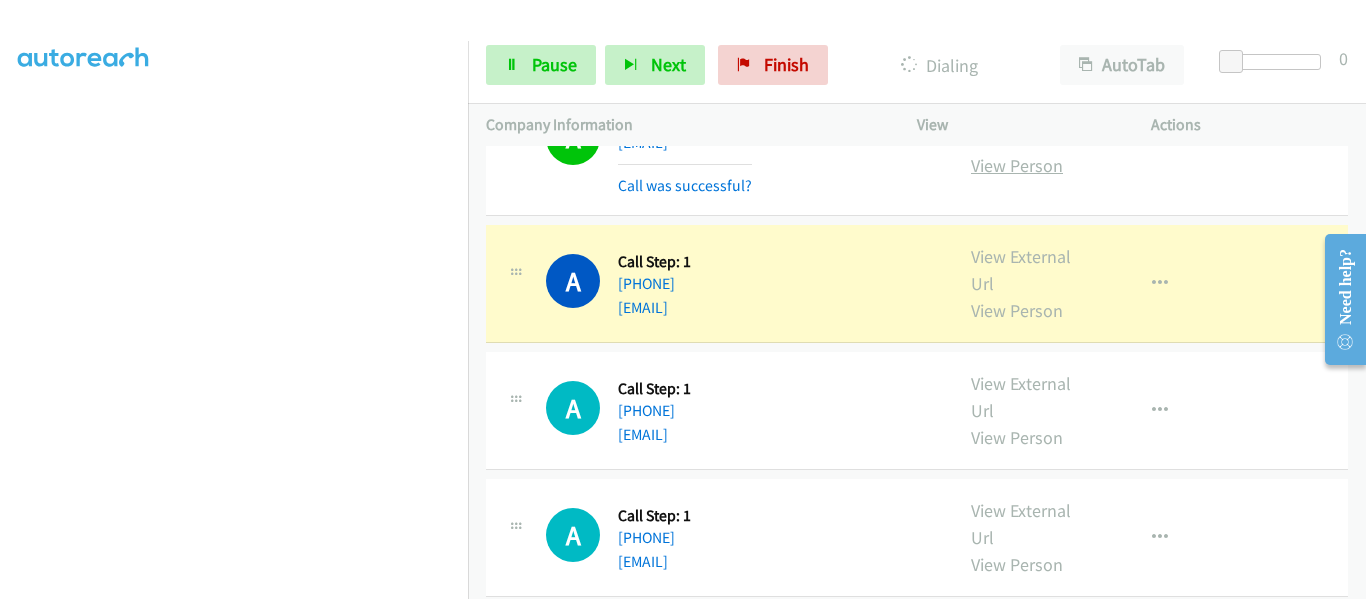 scroll, scrollTop: 4000, scrollLeft: 0, axis: vertical 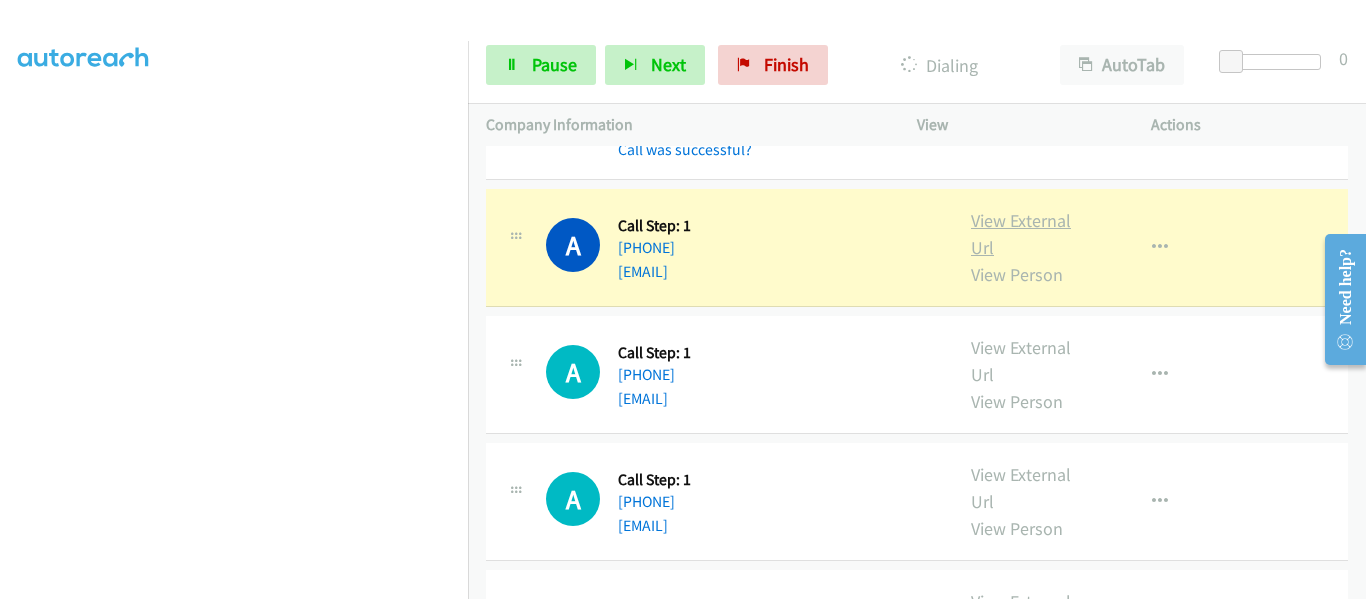 click on "View External Url" at bounding box center [1021, 234] 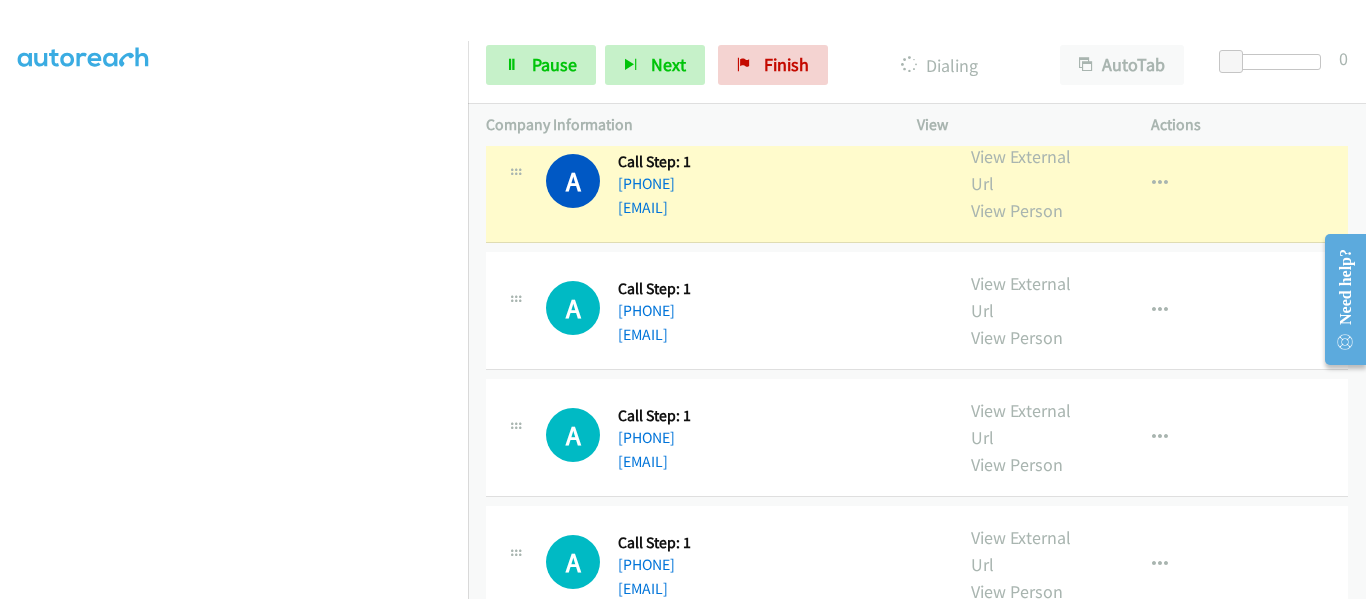 scroll, scrollTop: 4100, scrollLeft: 0, axis: vertical 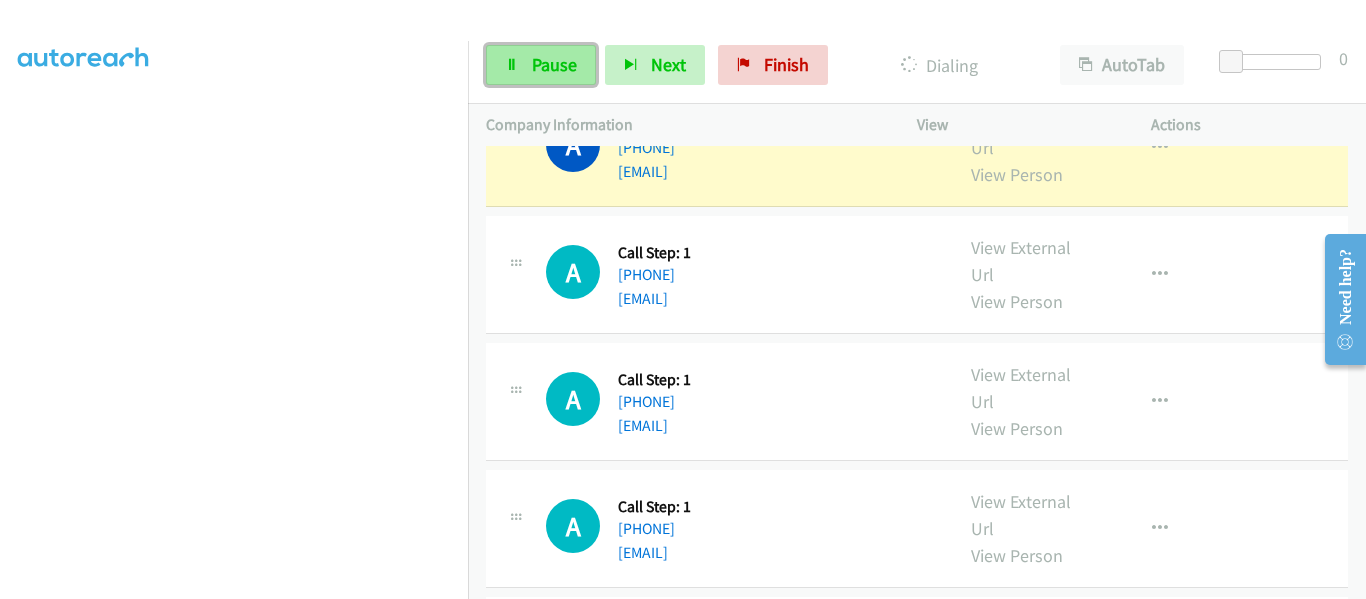 click on "Pause" at bounding box center (554, 64) 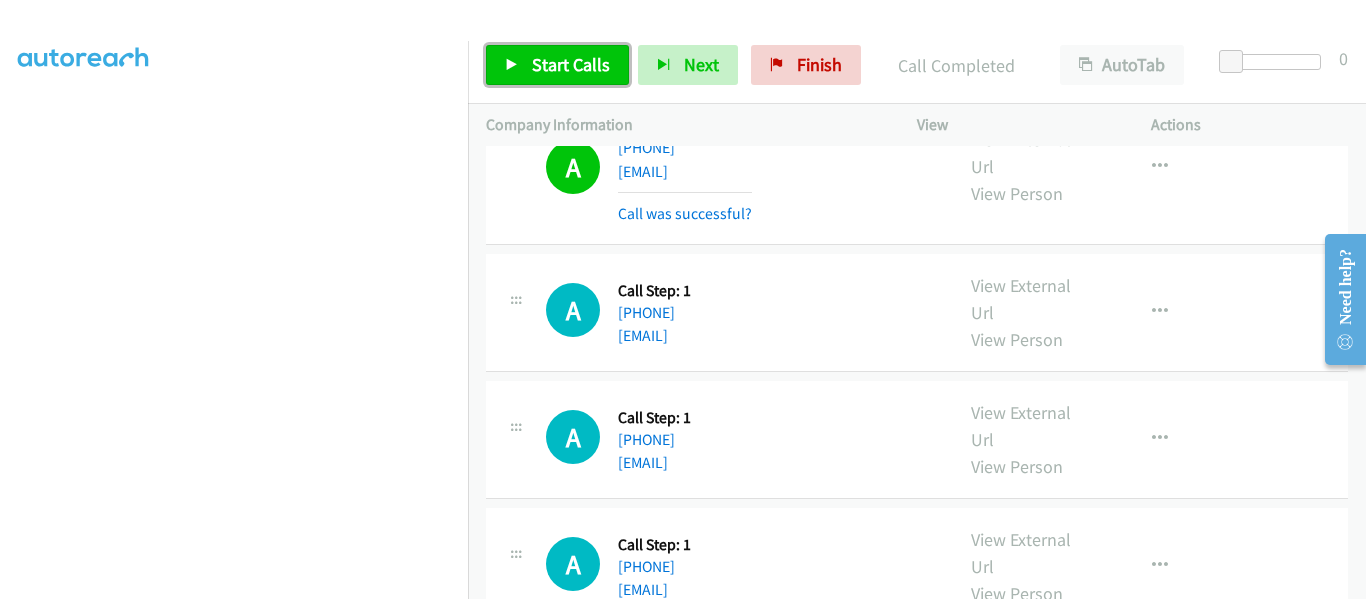 click on "Start Calls" at bounding box center (557, 65) 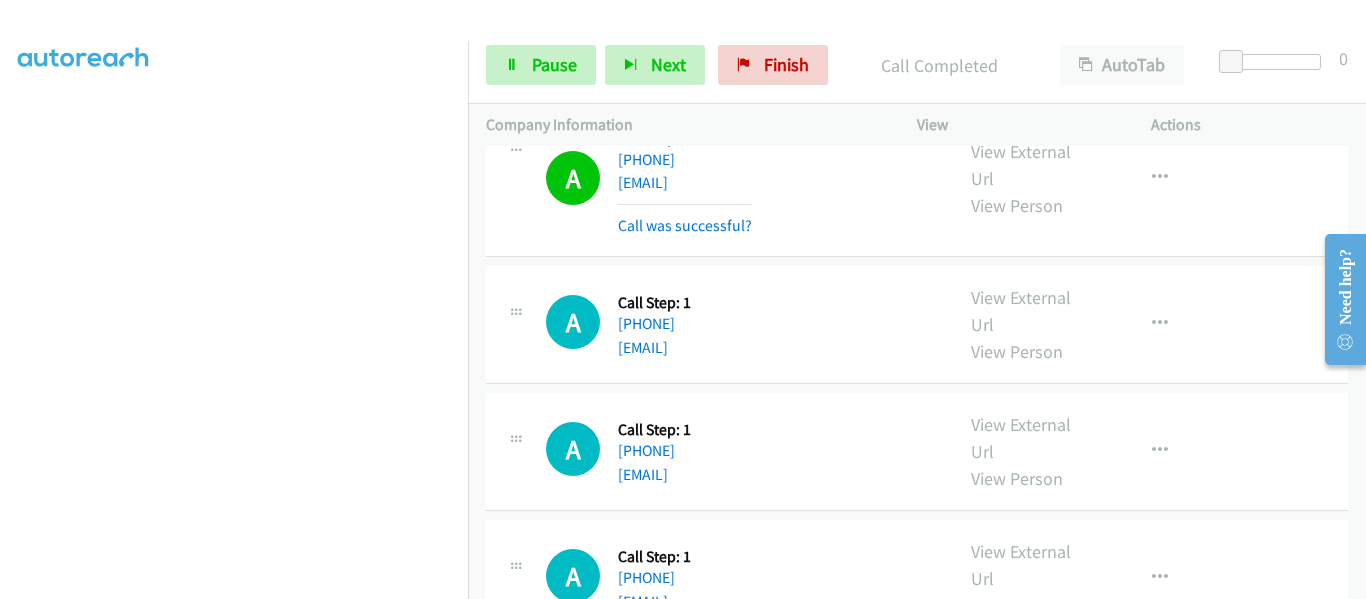 scroll, scrollTop: 4300, scrollLeft: 0, axis: vertical 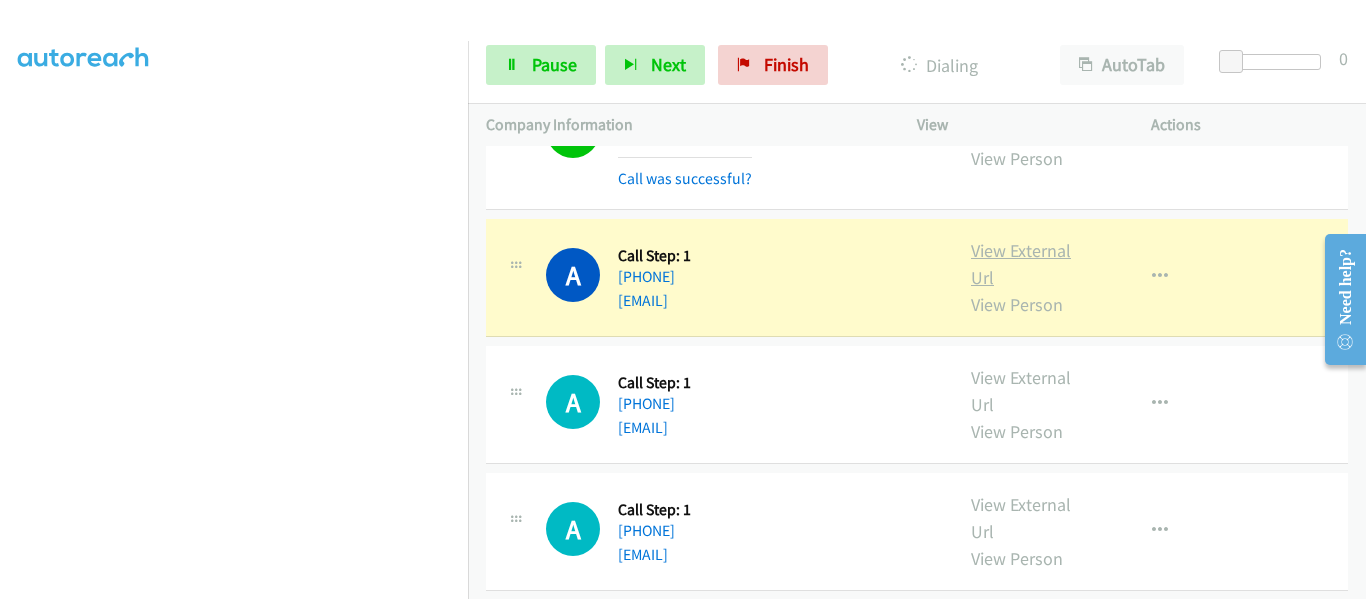 click on "View External Url" at bounding box center [1021, 264] 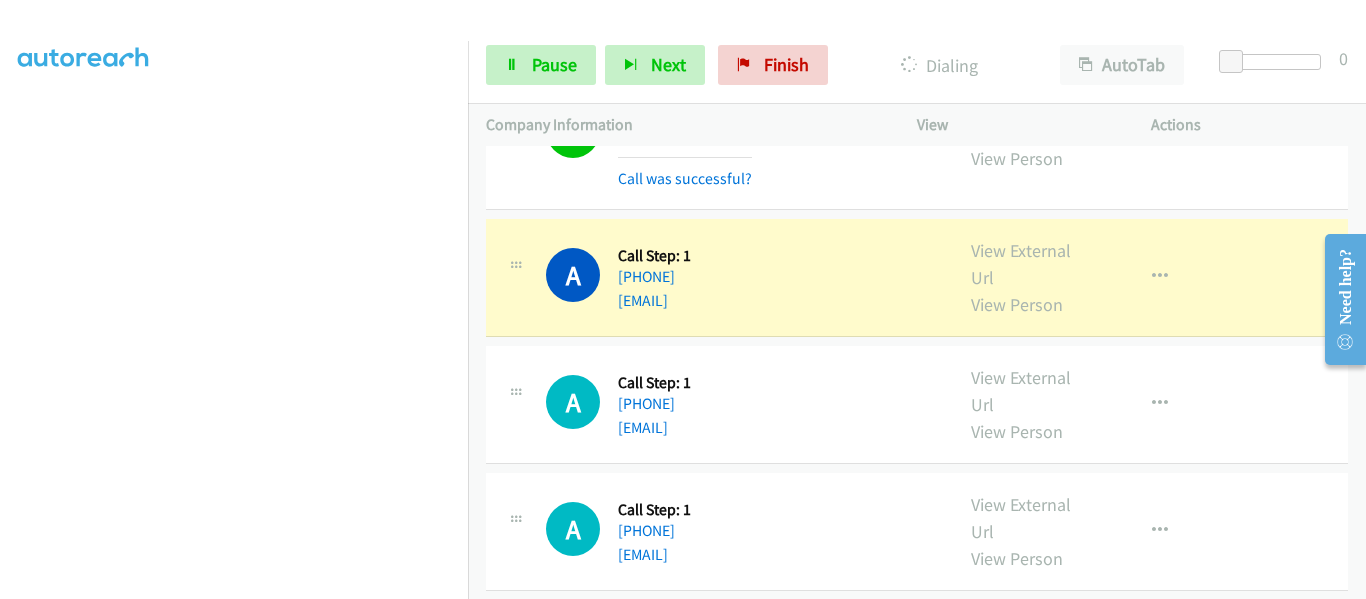 scroll, scrollTop: 4400, scrollLeft: 0, axis: vertical 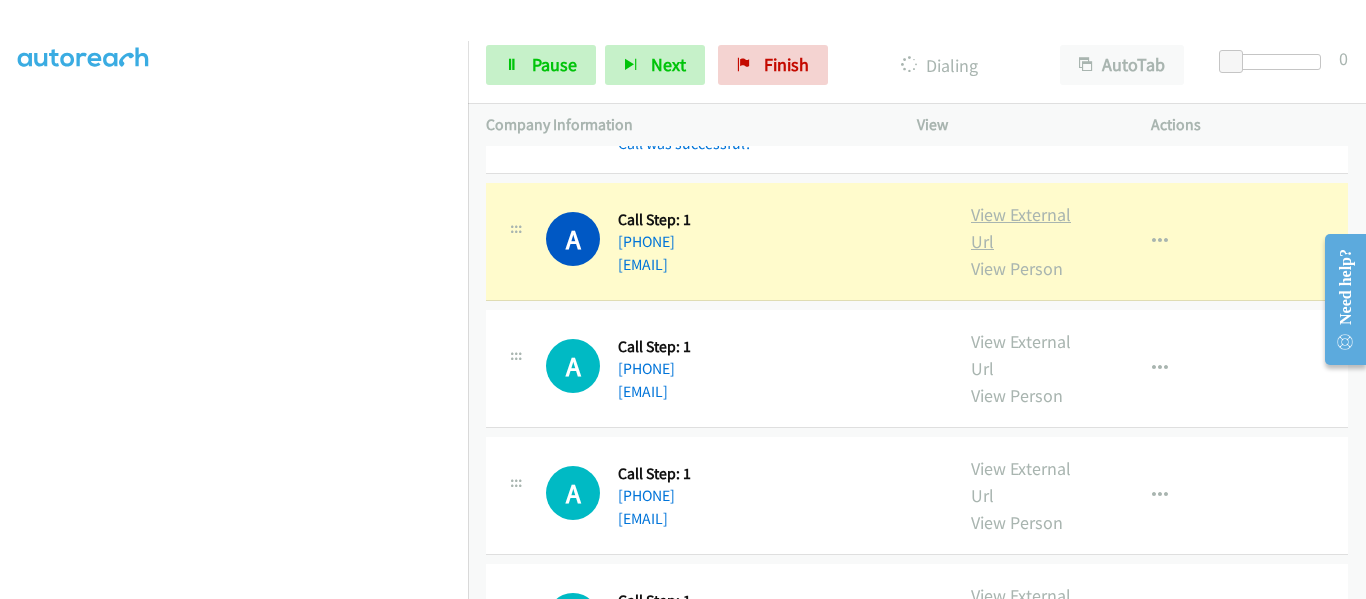 click on "View External Url" at bounding box center [1021, 228] 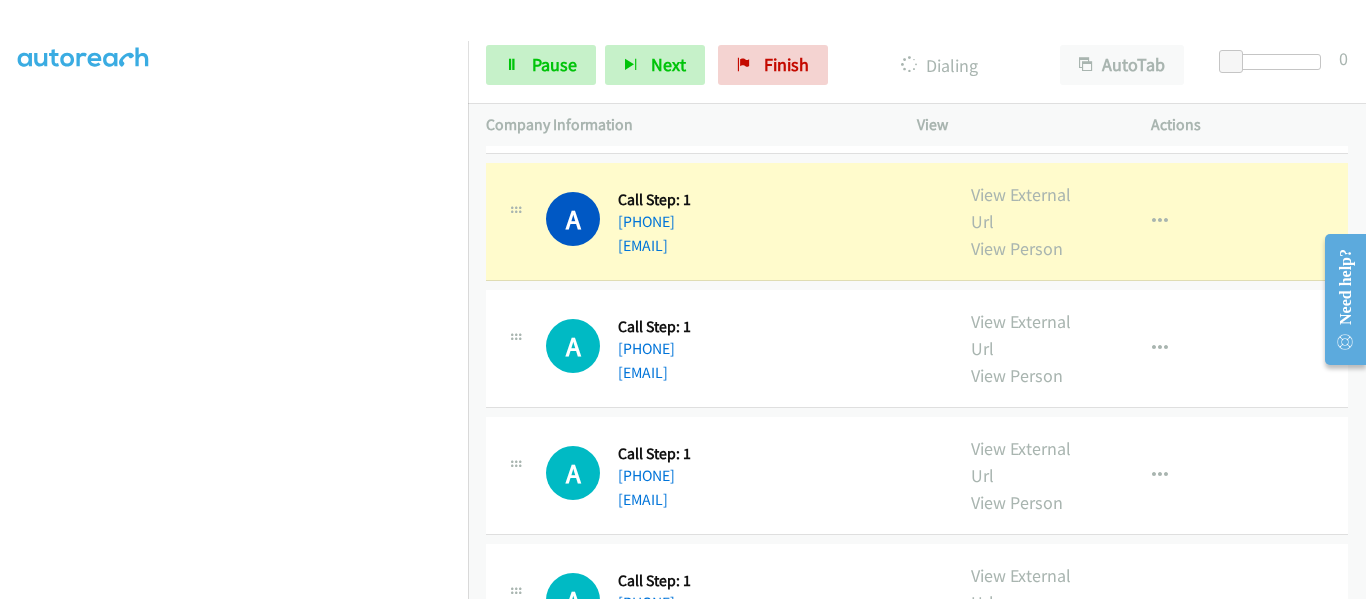 scroll, scrollTop: 4800, scrollLeft: 0, axis: vertical 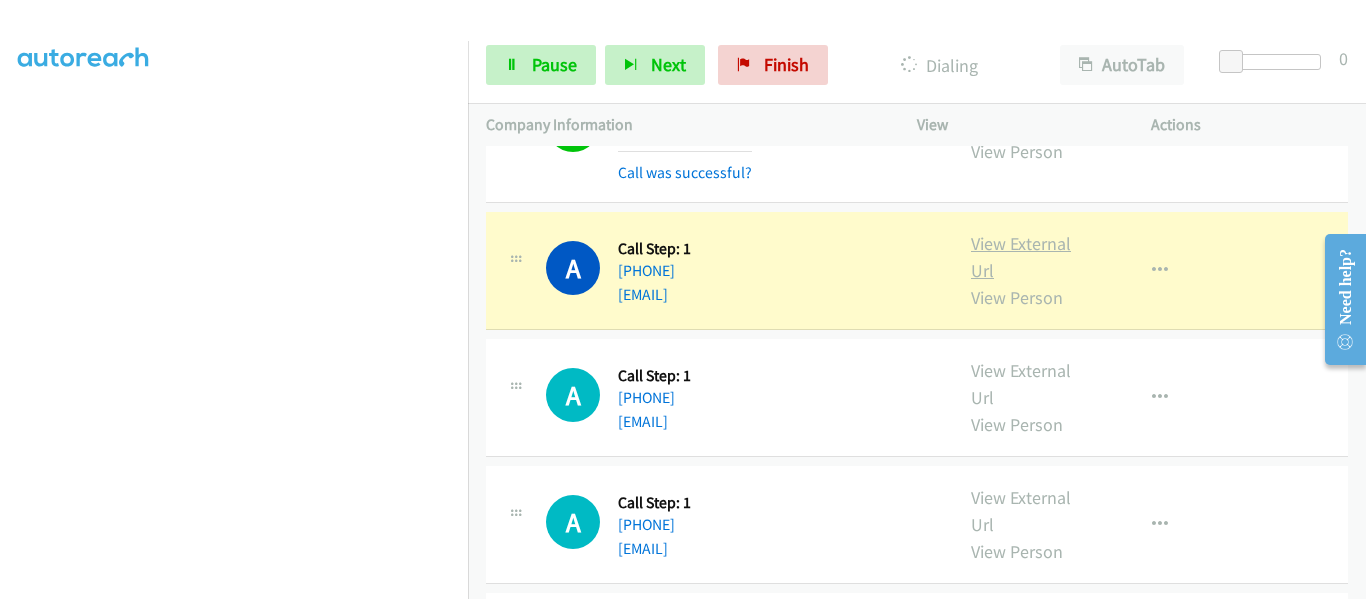 click on "View External Url" at bounding box center [1021, 257] 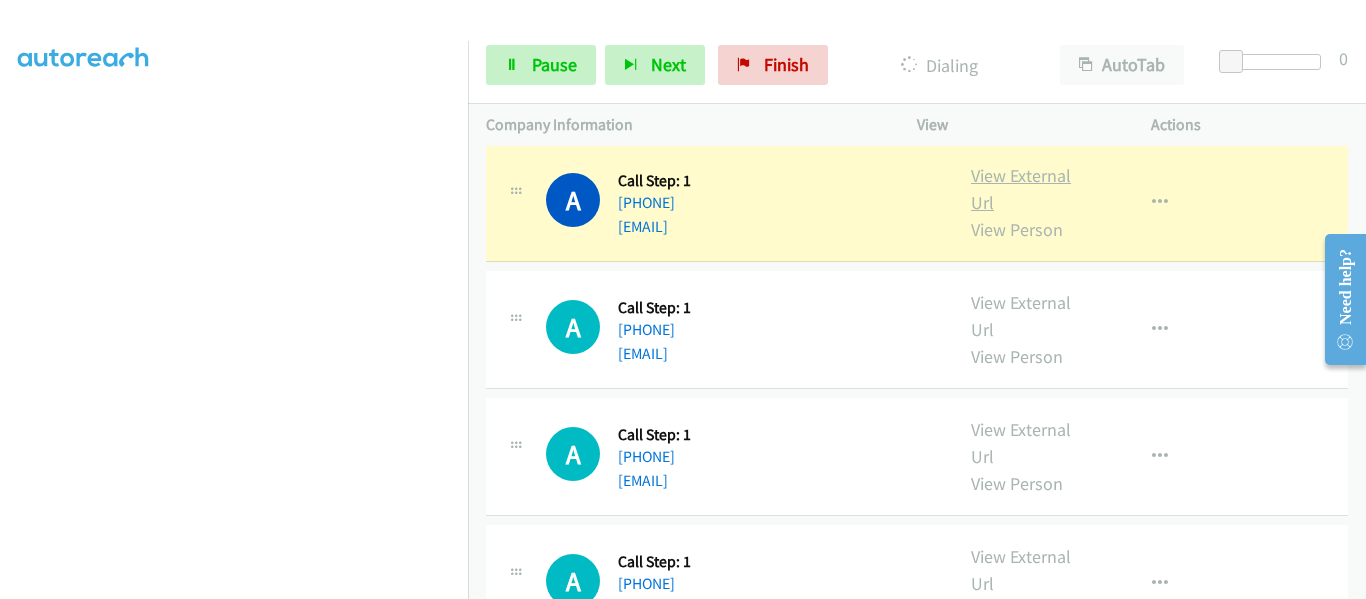 scroll, scrollTop: 4900, scrollLeft: 0, axis: vertical 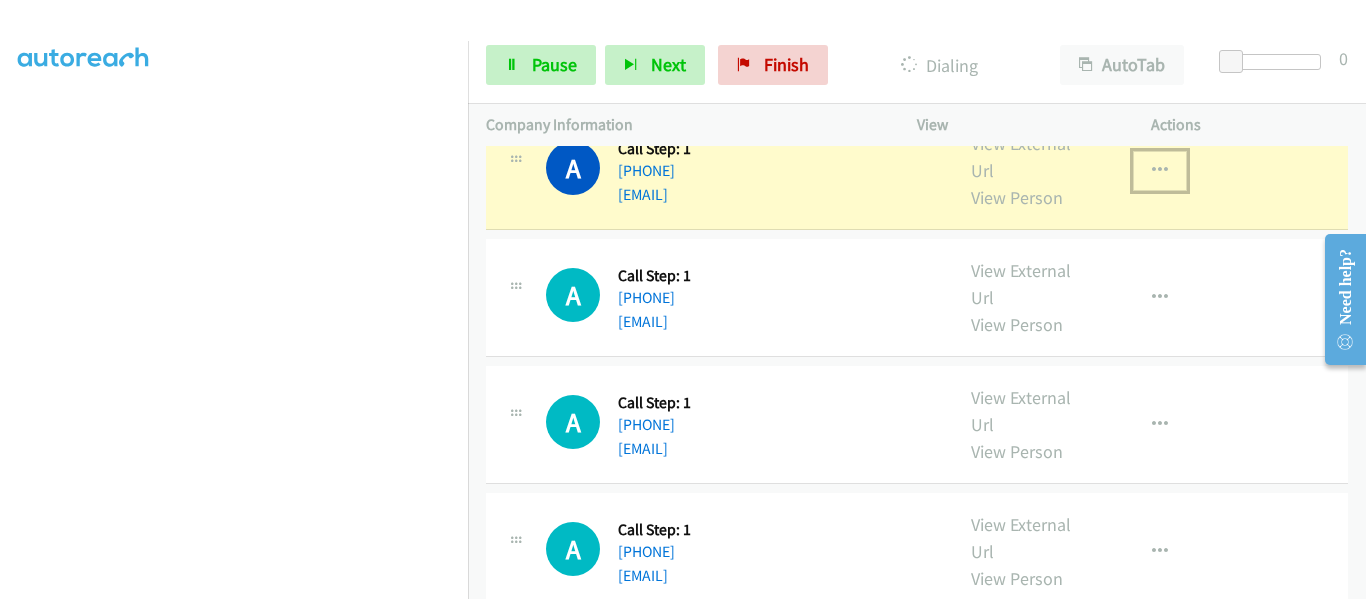 click at bounding box center [1160, 171] 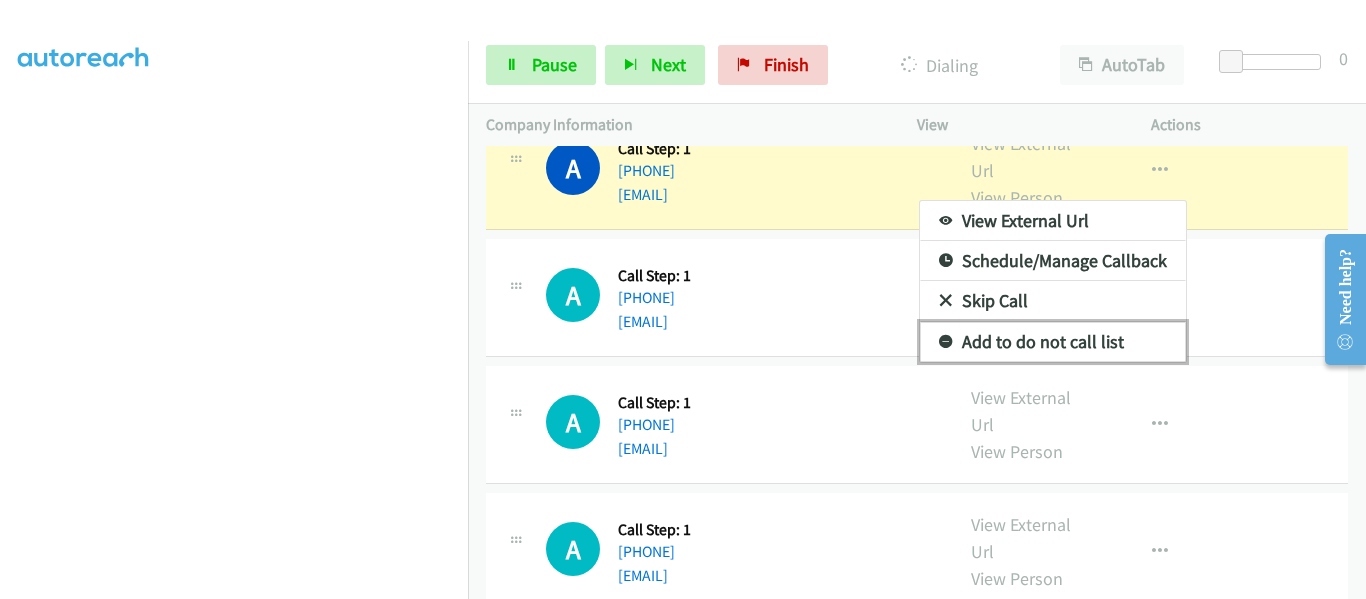 click on "Add to do not call list" at bounding box center [1053, 342] 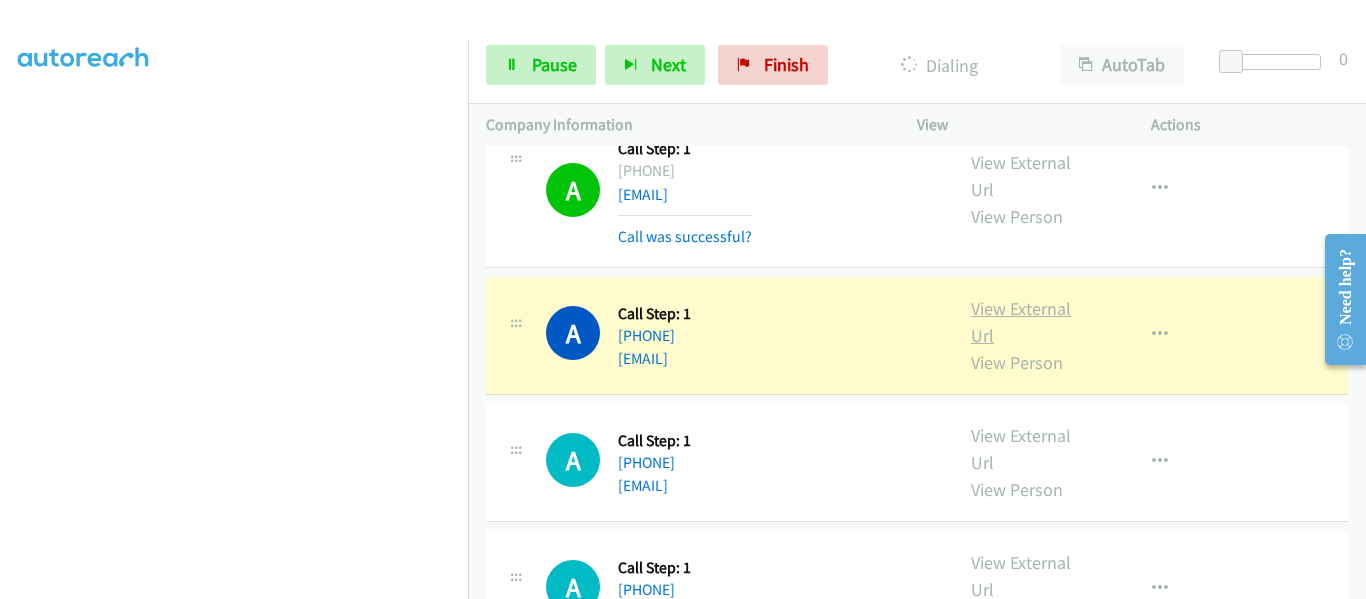 click on "View External Url" at bounding box center [1021, 322] 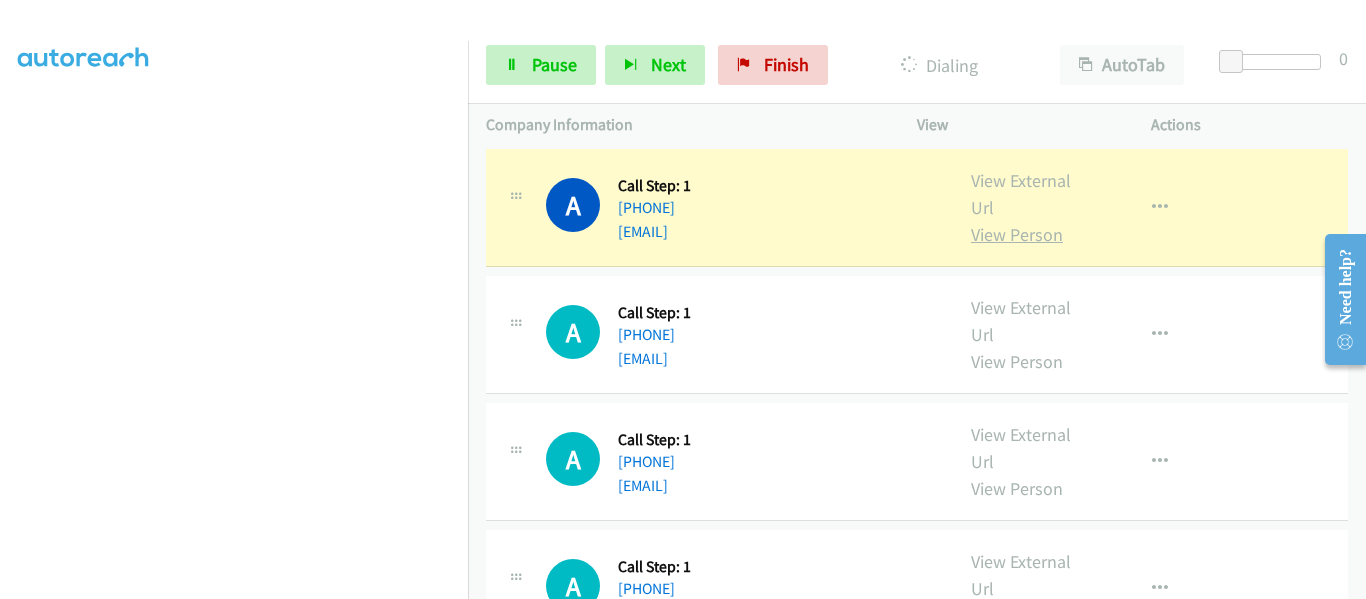 scroll, scrollTop: 5200, scrollLeft: 0, axis: vertical 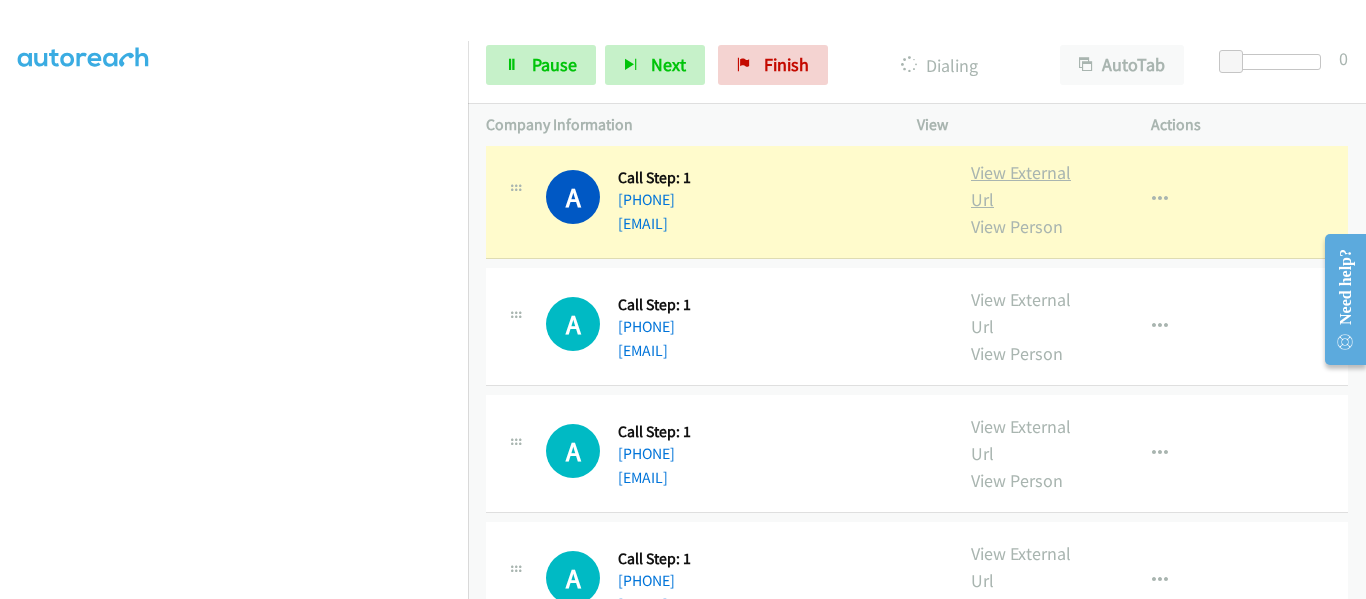 click on "View External Url" at bounding box center [1021, 186] 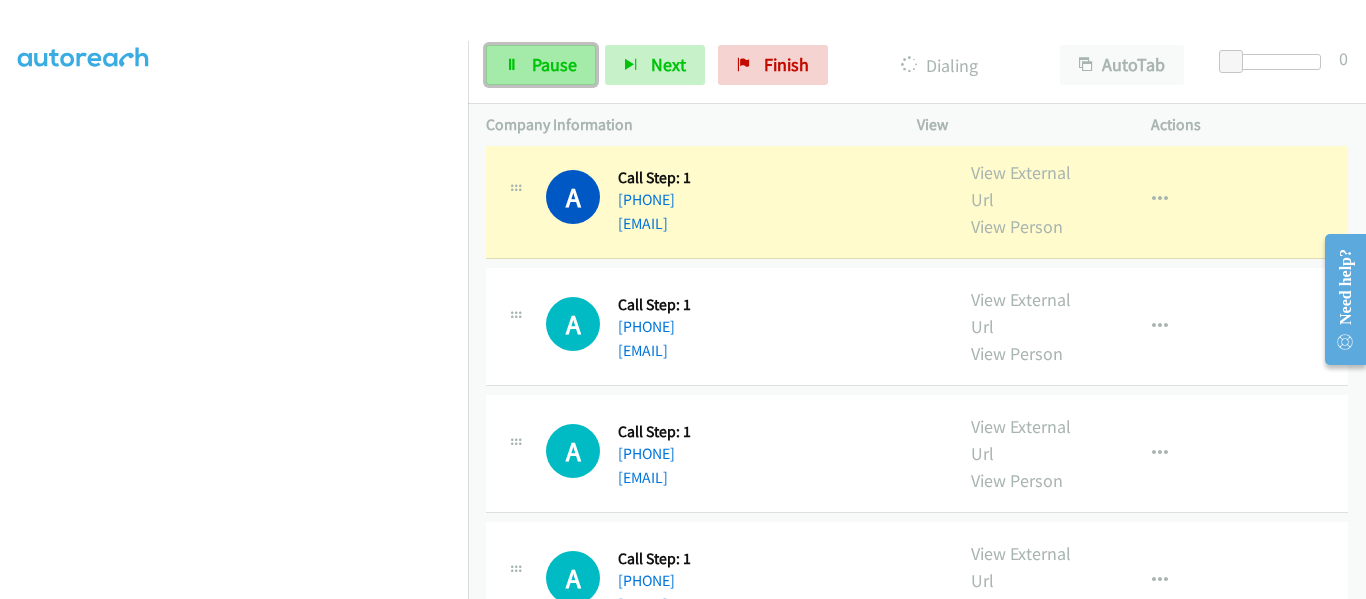 click on "Pause" at bounding box center (541, 65) 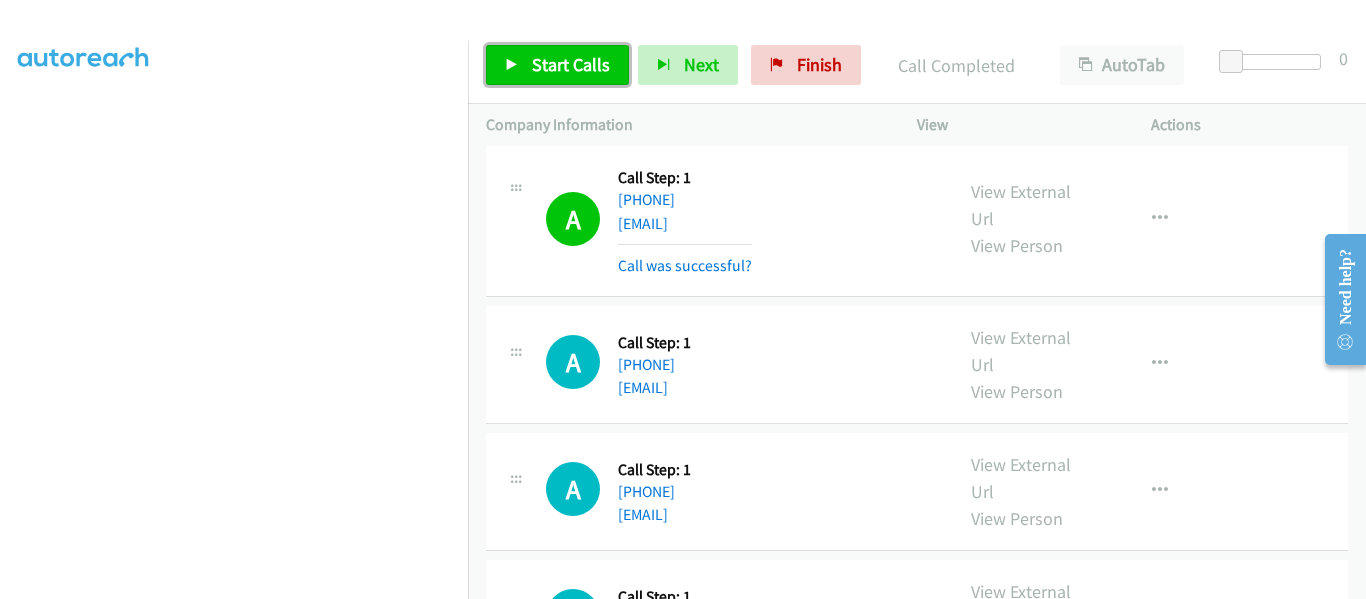 click at bounding box center (512, 66) 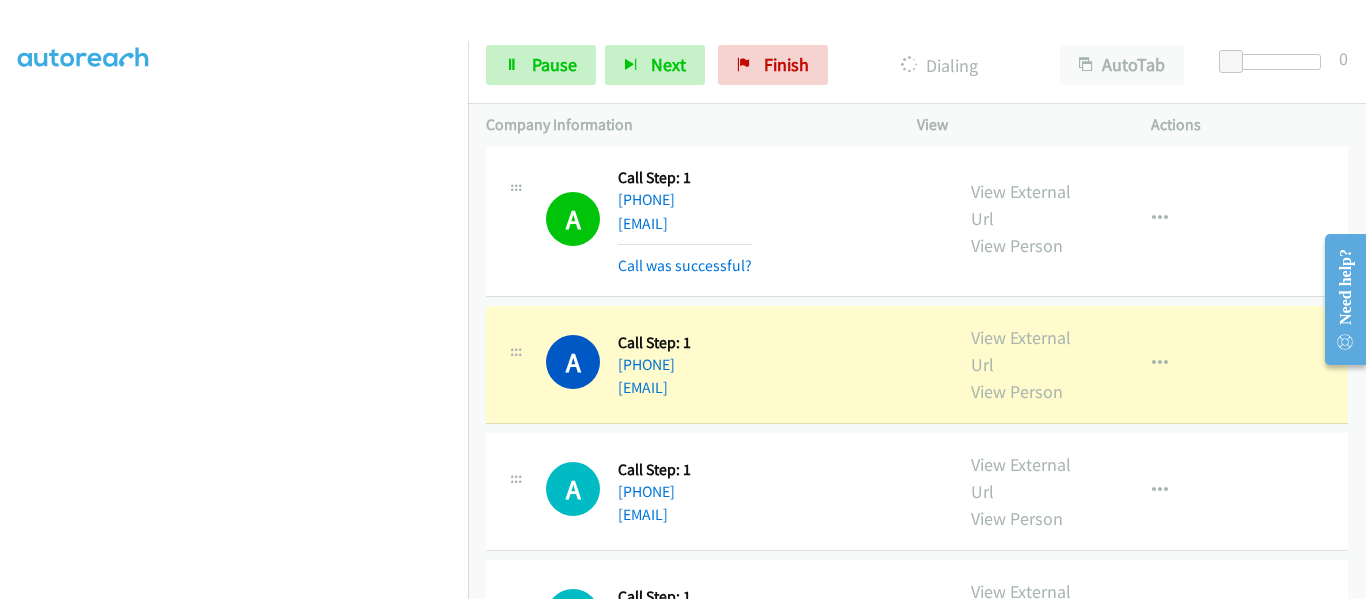scroll, scrollTop: 5300, scrollLeft: 0, axis: vertical 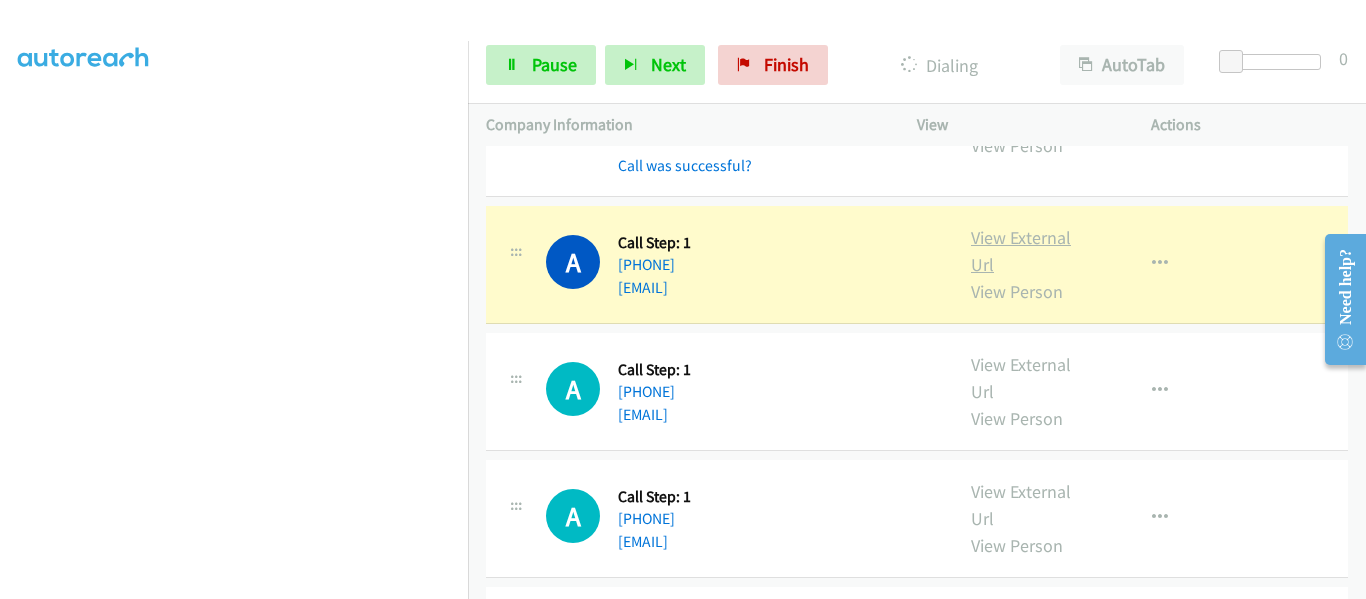 click on "View External Url" at bounding box center (1021, 251) 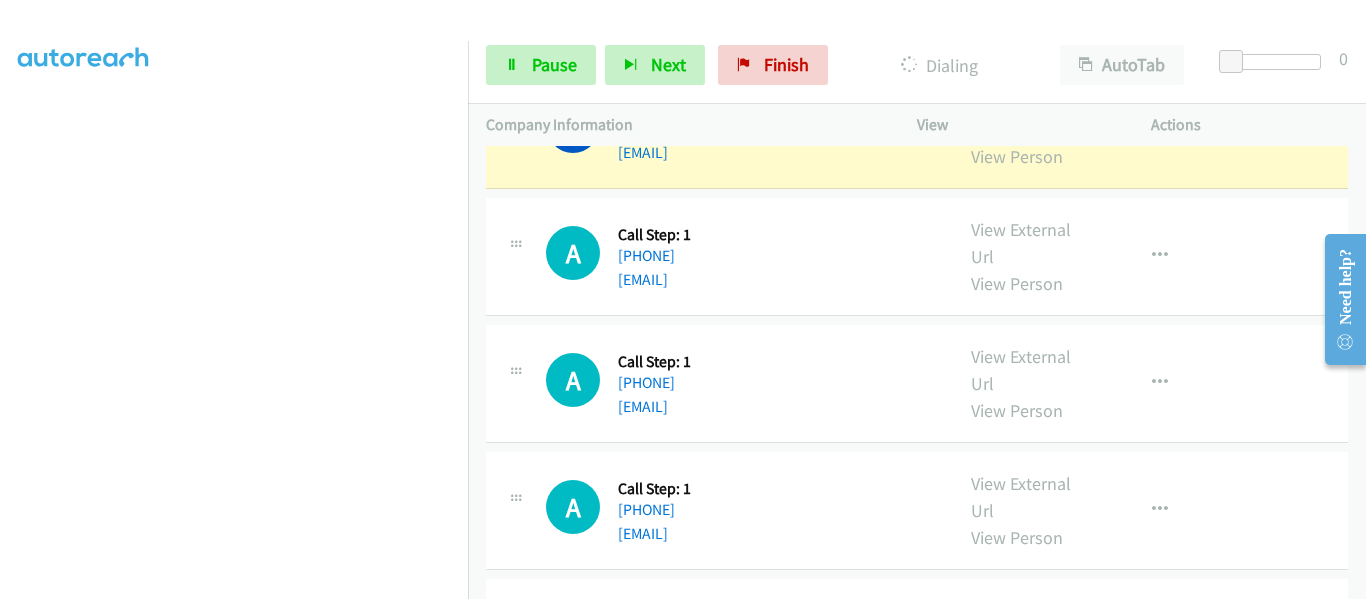 scroll, scrollTop: 5500, scrollLeft: 0, axis: vertical 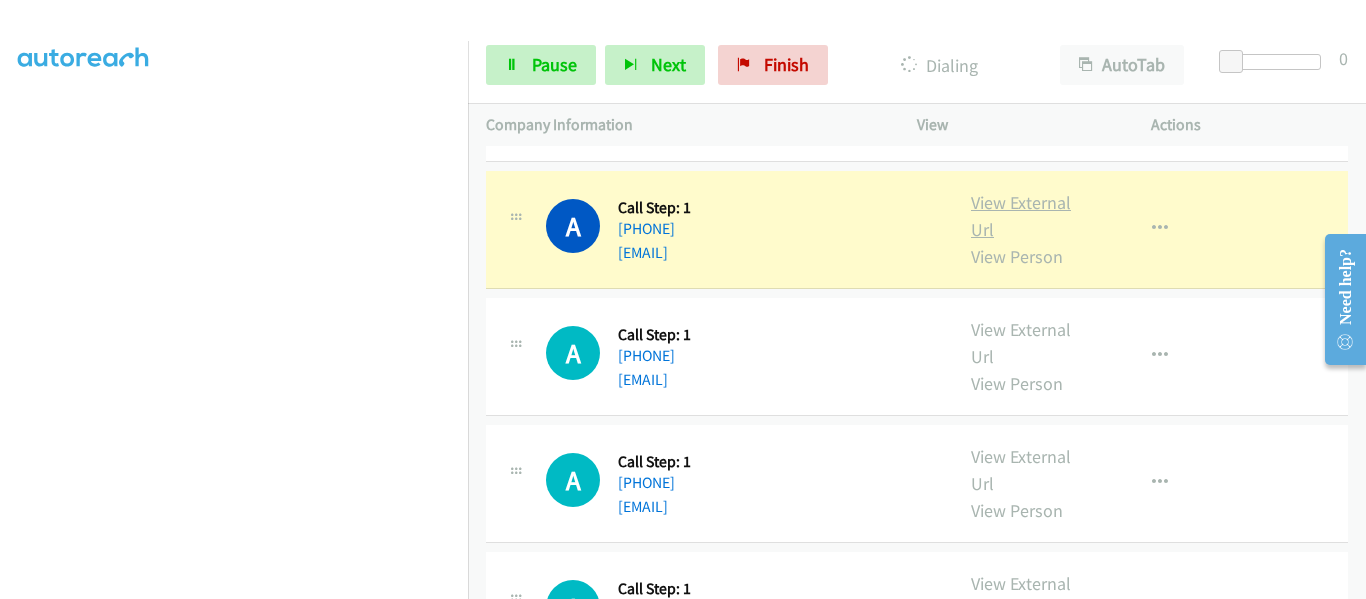 click on "View External Url" at bounding box center [1021, 216] 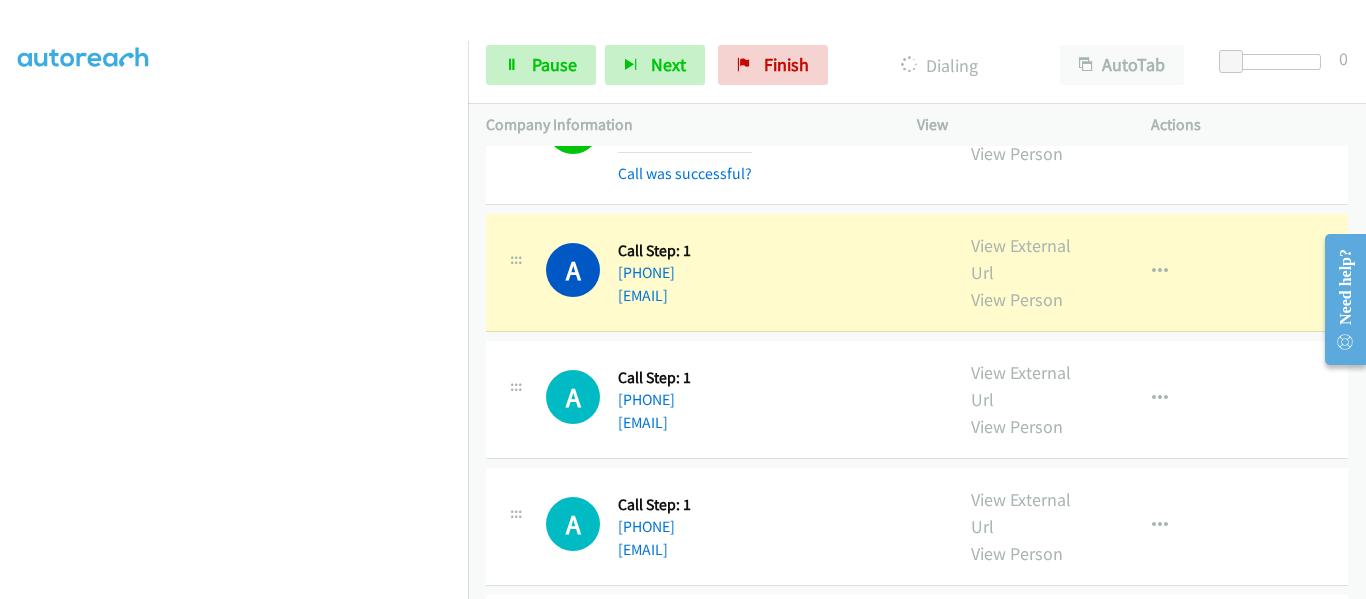 scroll, scrollTop: 5700, scrollLeft: 0, axis: vertical 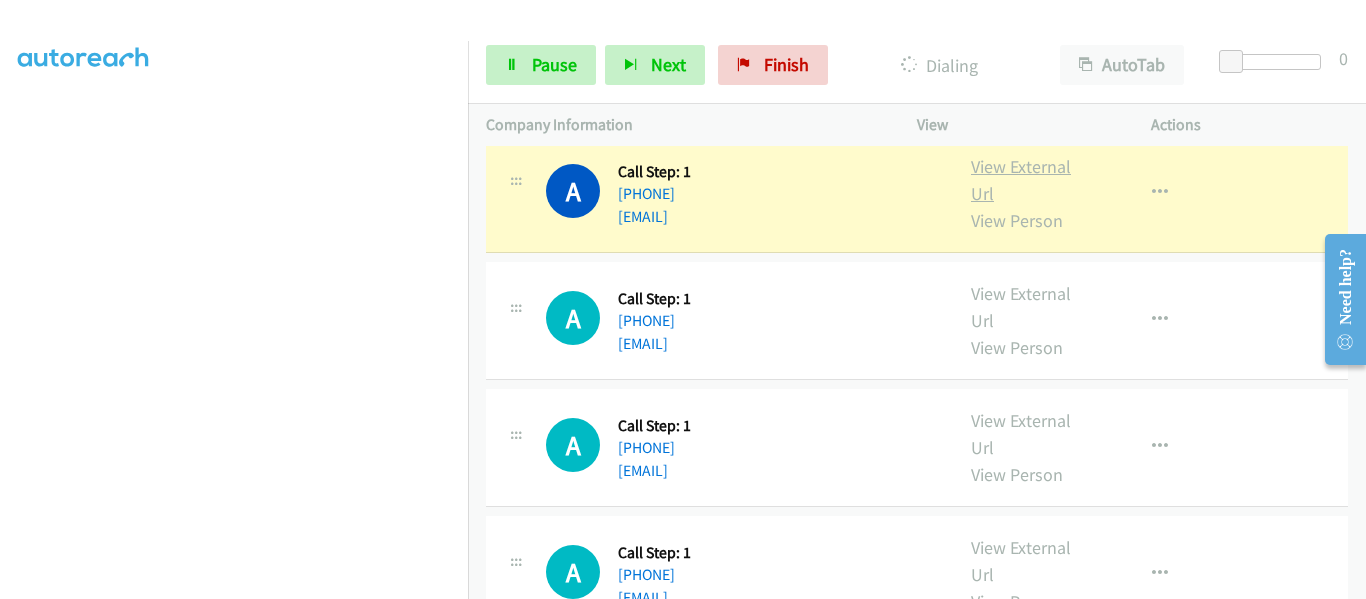 click on "View External Url" at bounding box center [1021, 180] 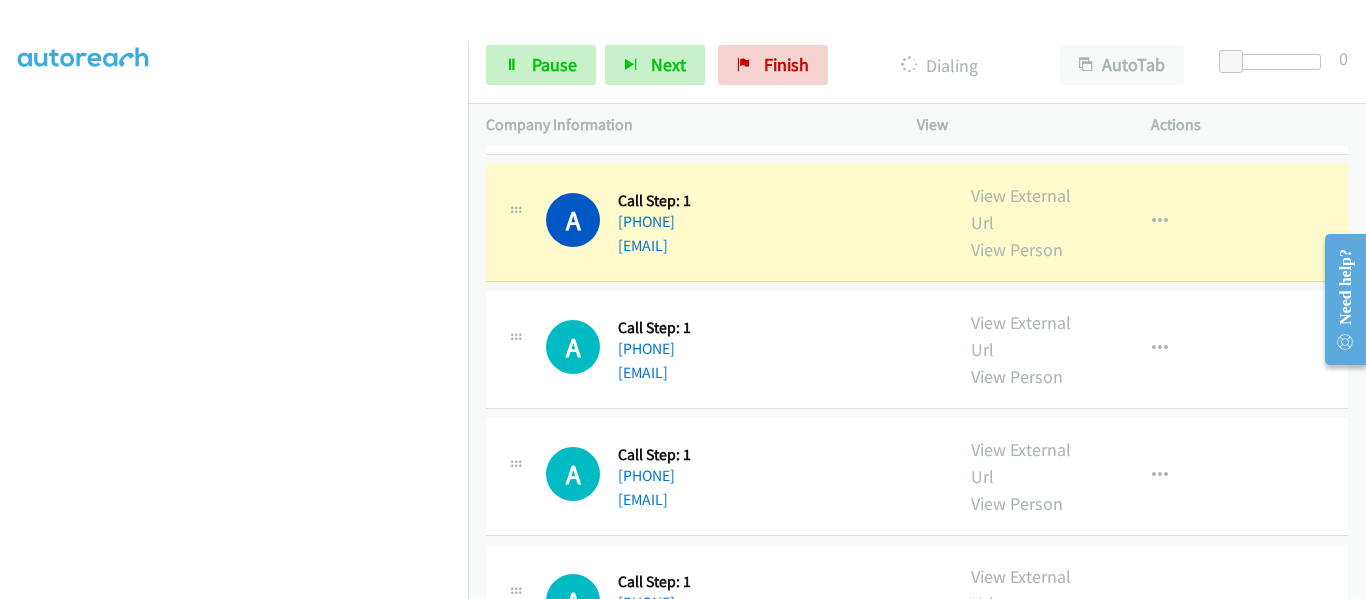 scroll, scrollTop: 5800, scrollLeft: 0, axis: vertical 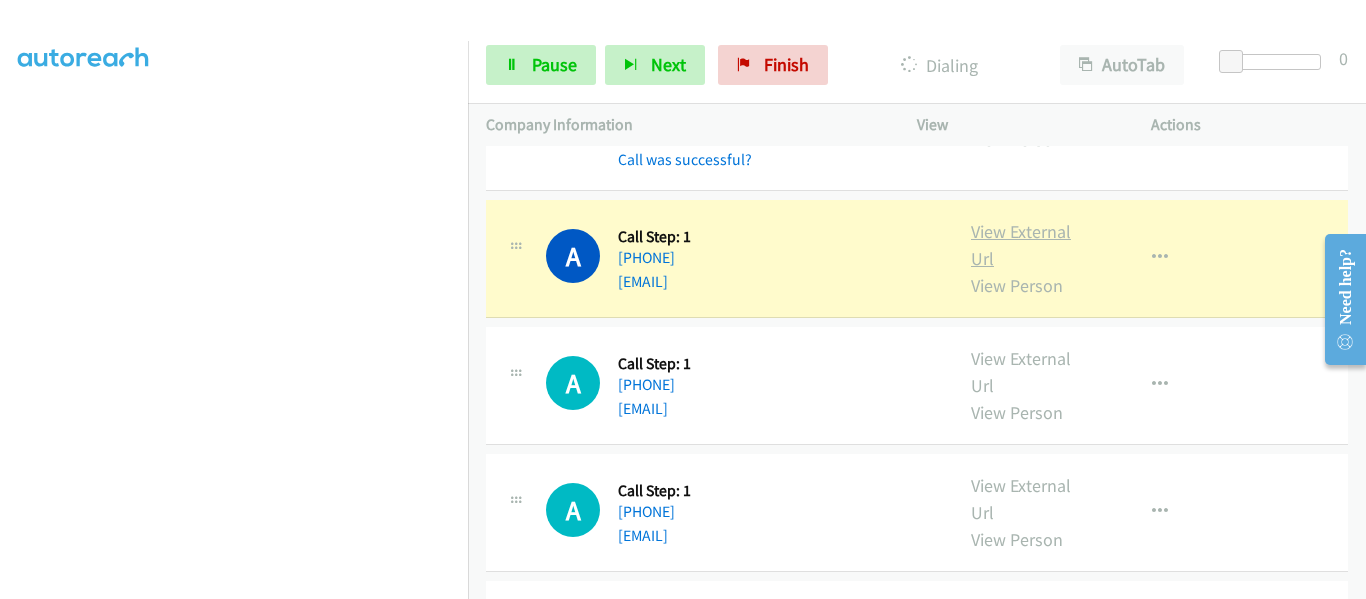 click on "View External Url" at bounding box center (1021, 245) 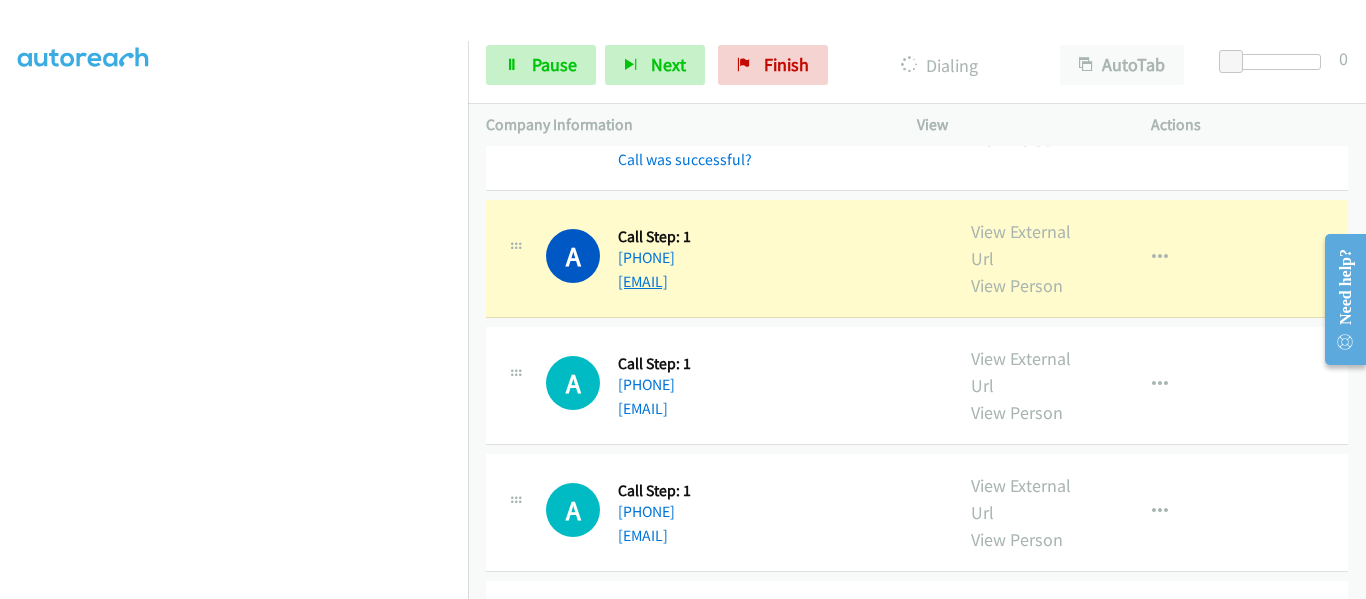 scroll, scrollTop: 5900, scrollLeft: 0, axis: vertical 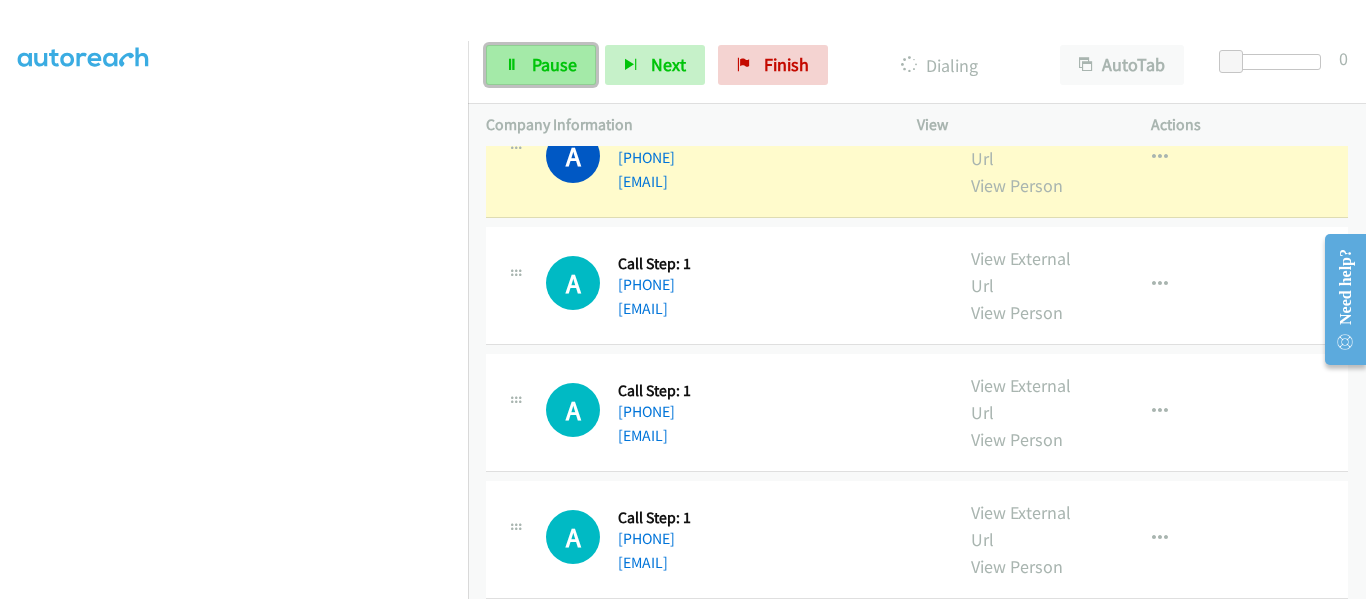 click at bounding box center (512, 66) 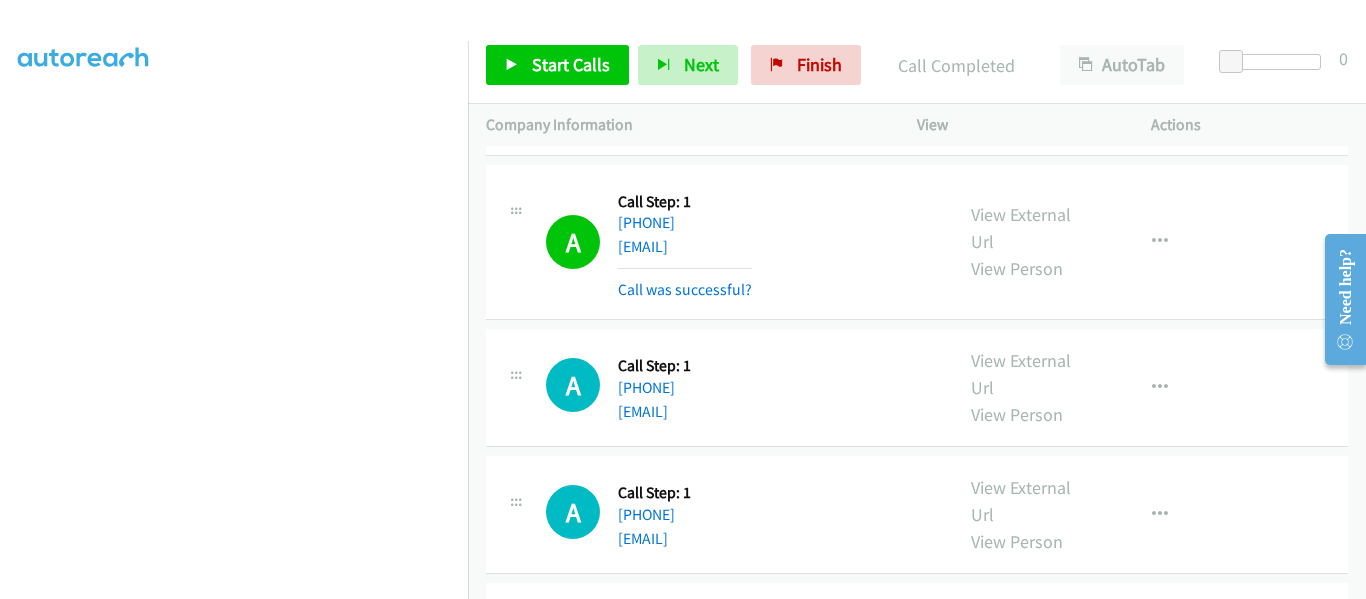 scroll, scrollTop: 5800, scrollLeft: 0, axis: vertical 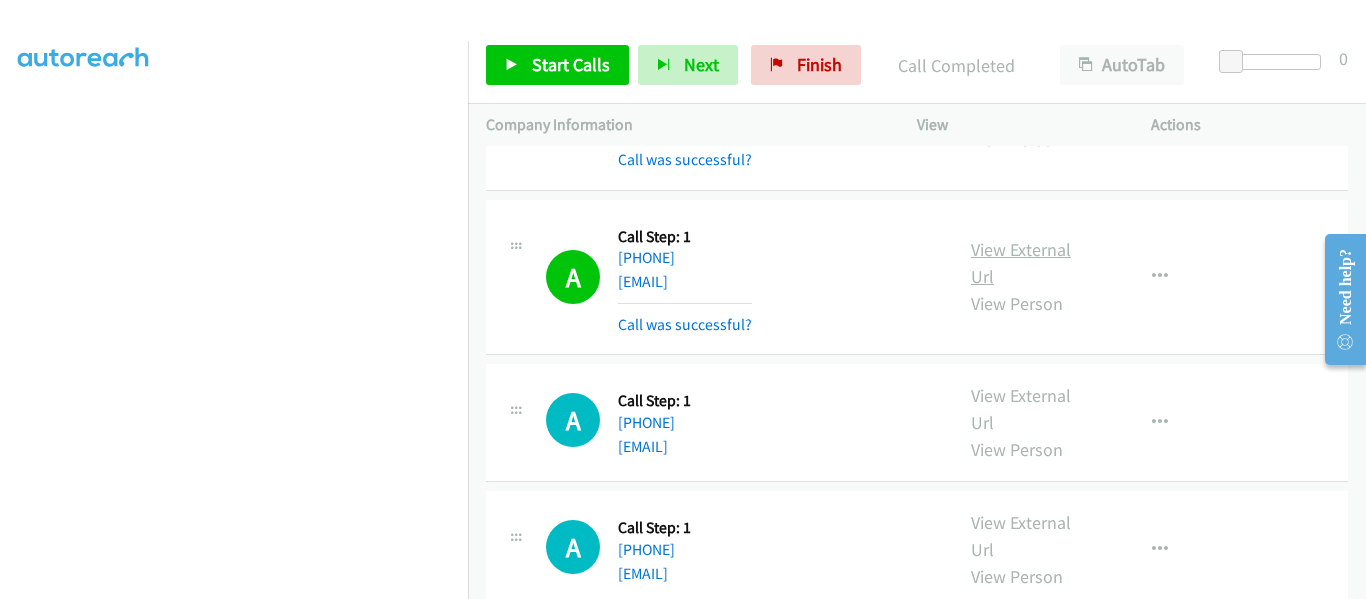 click on "View External Url" at bounding box center (1021, 263) 